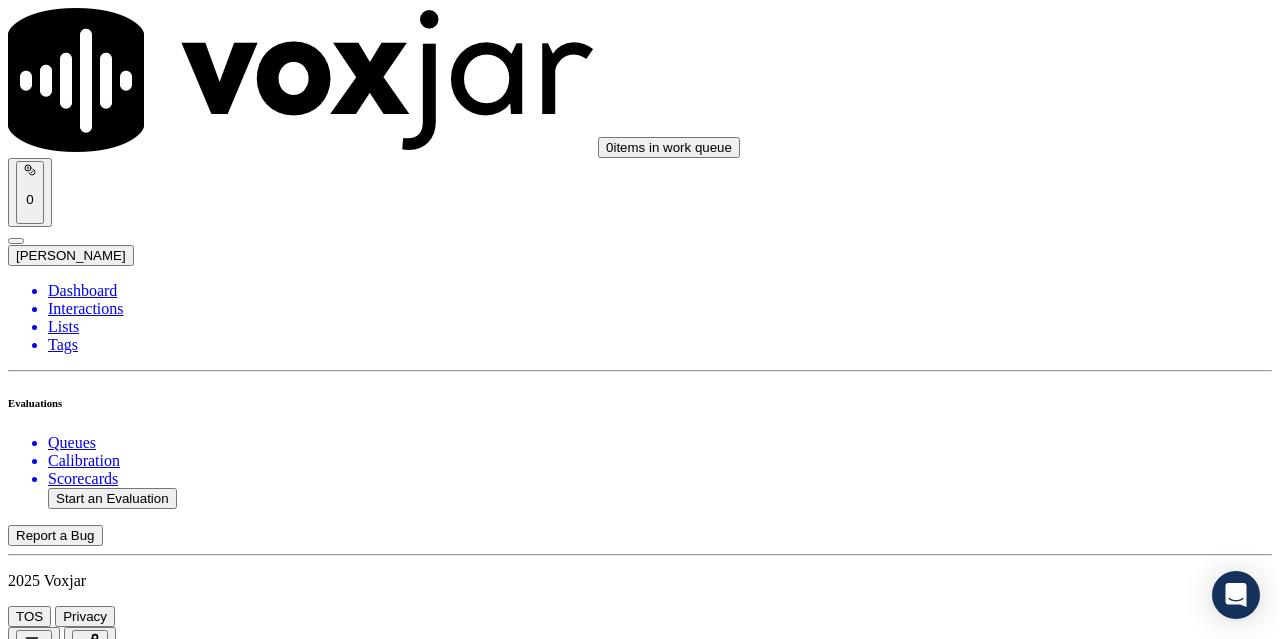 scroll, scrollTop: 0, scrollLeft: 0, axis: both 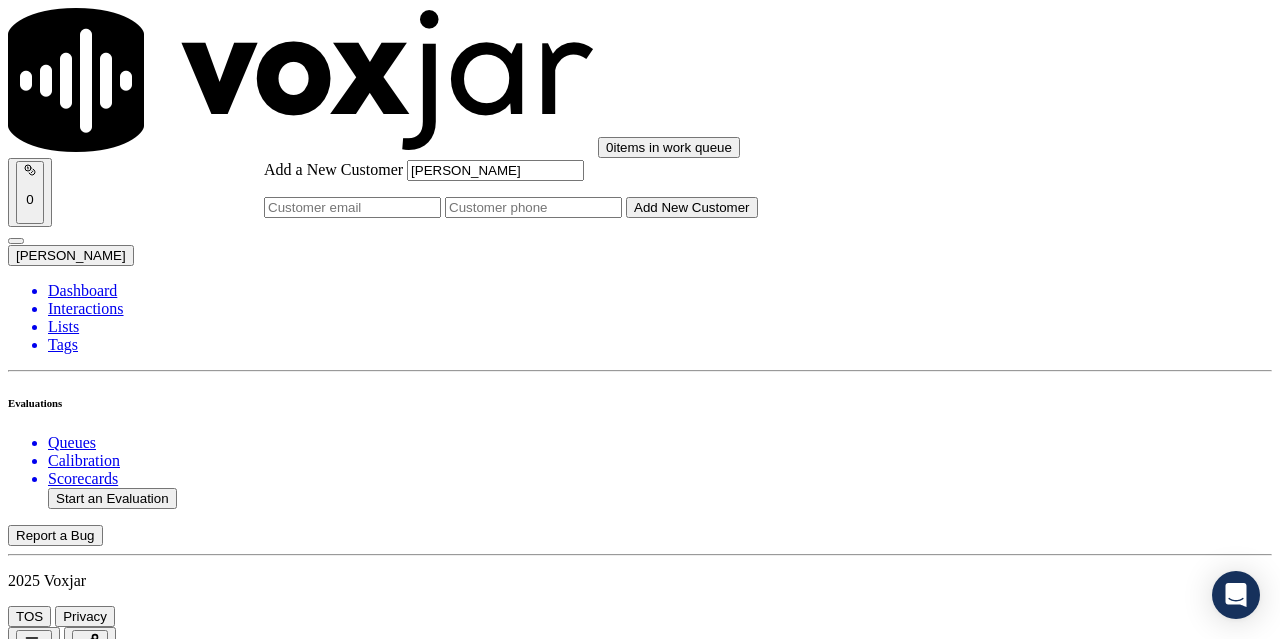 type on "[PERSON_NAME]" 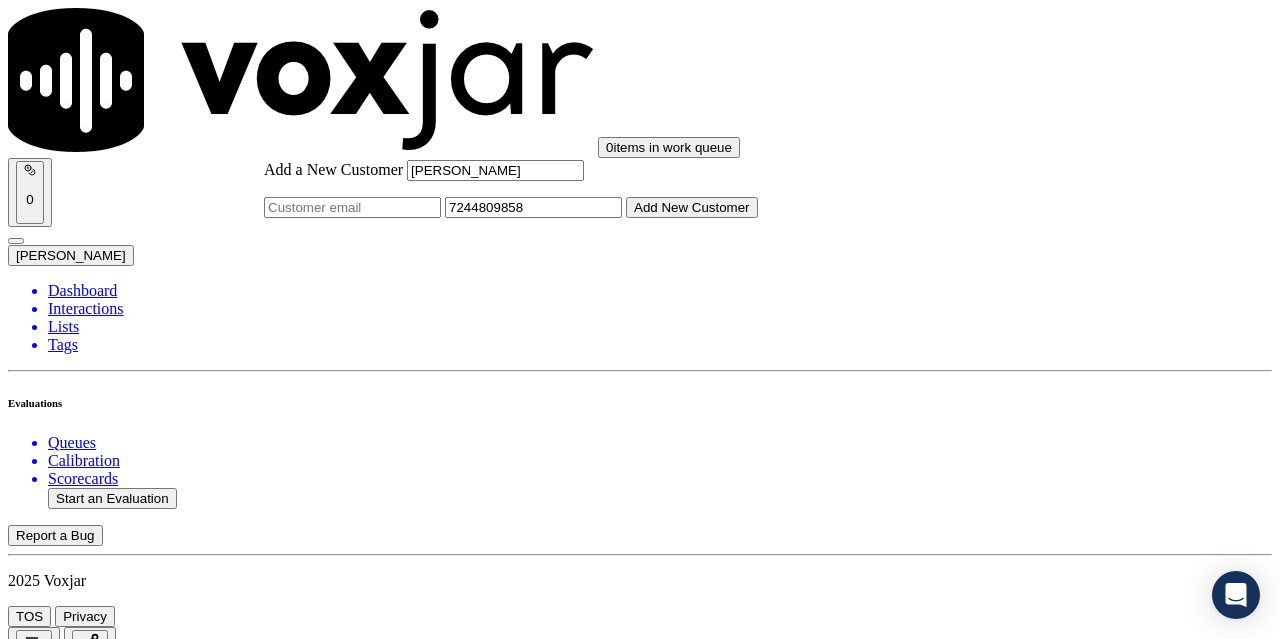type on "7244809858" 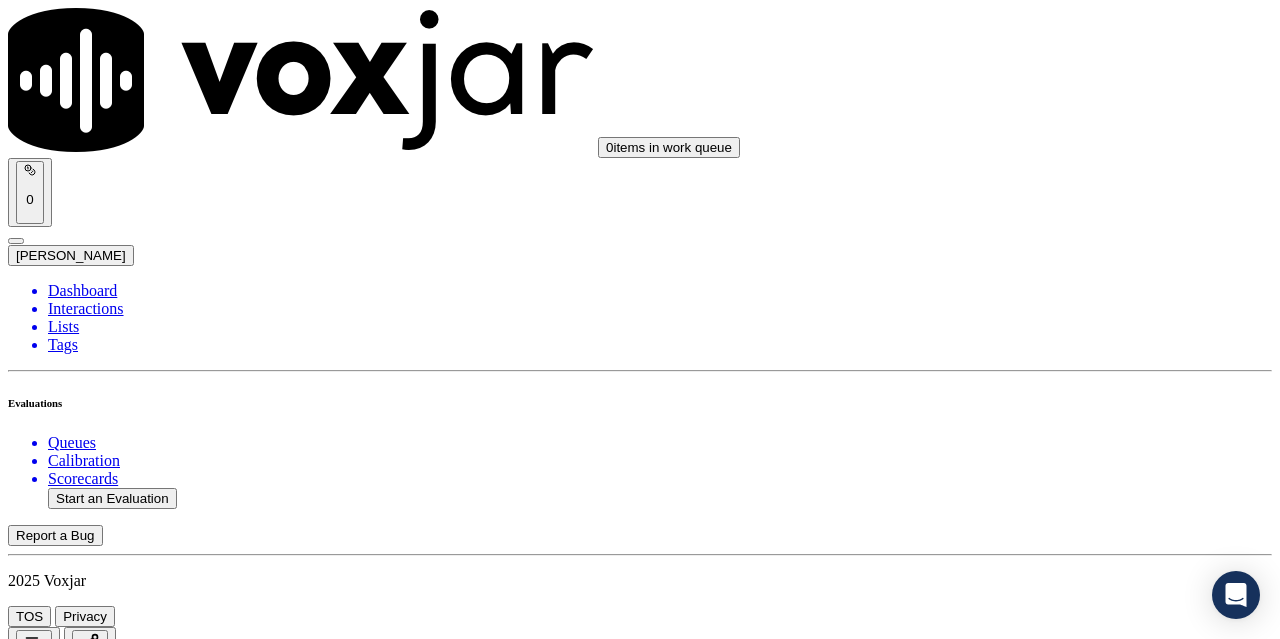 click on "[PERSON_NAME]" at bounding box center (640, 2164) 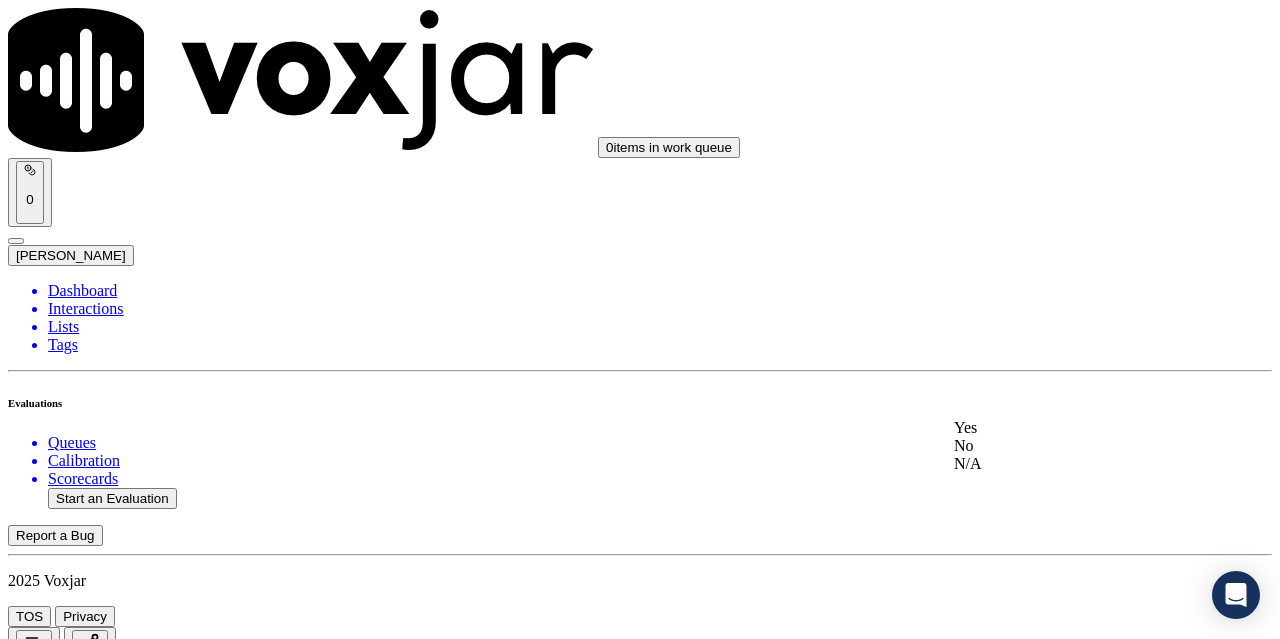 click on "Yes" at bounding box center (1067, 428) 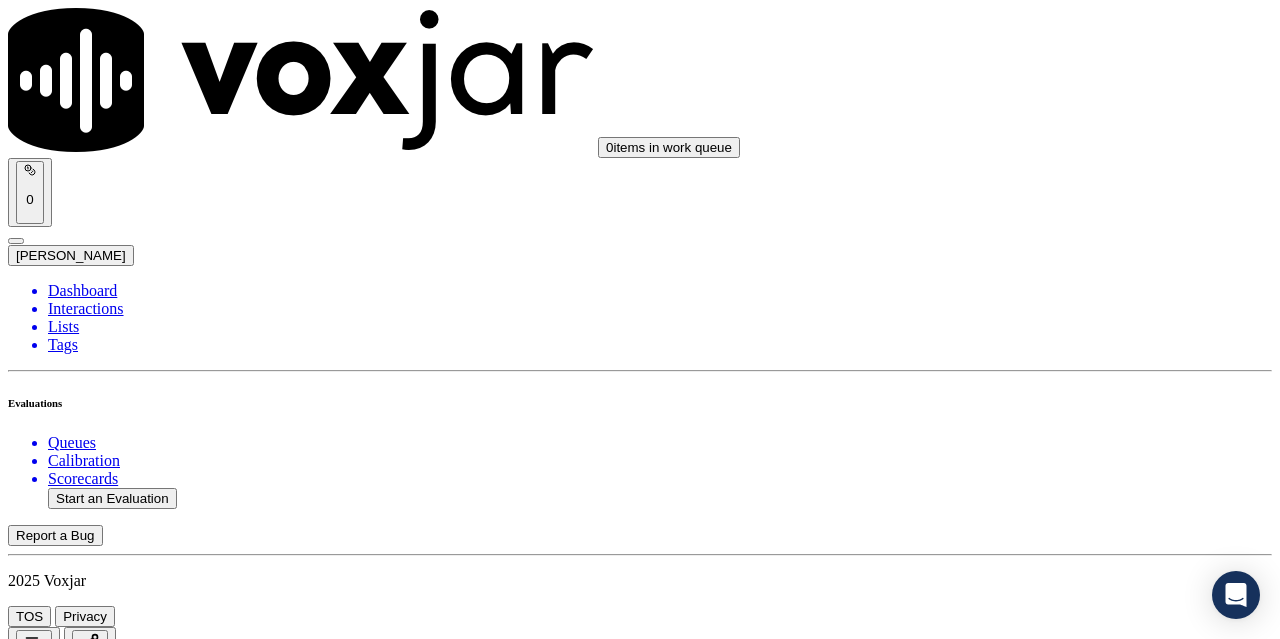 scroll, scrollTop: 300, scrollLeft: 0, axis: vertical 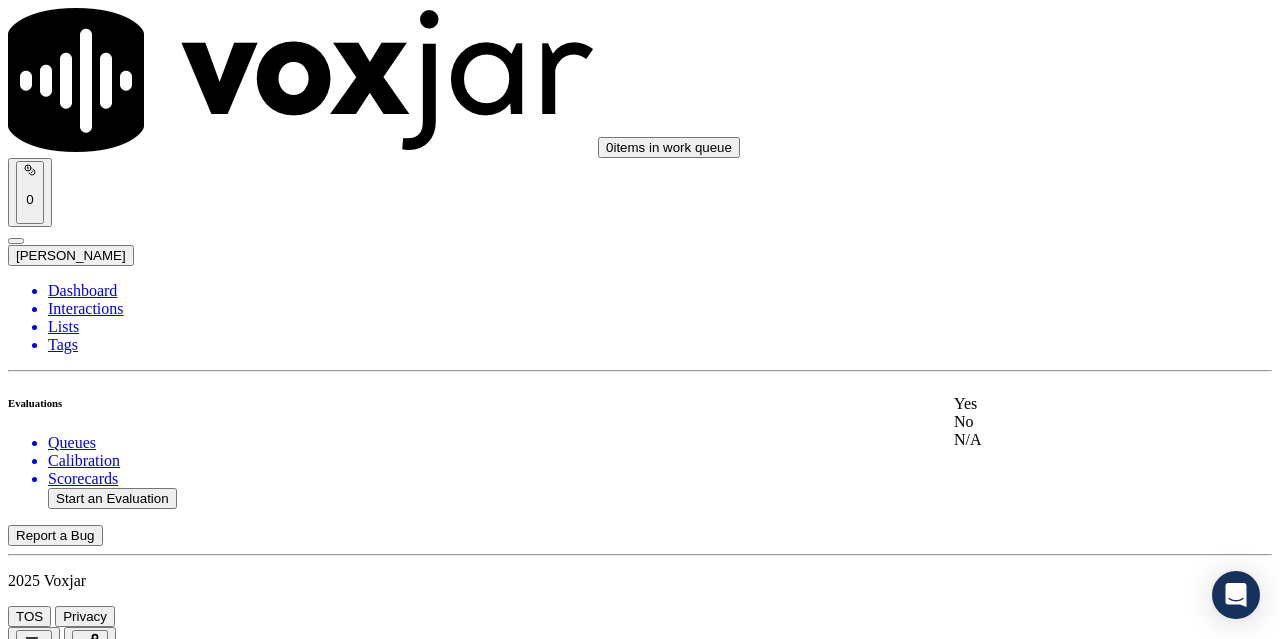 click on "Yes" at bounding box center (1067, 404) 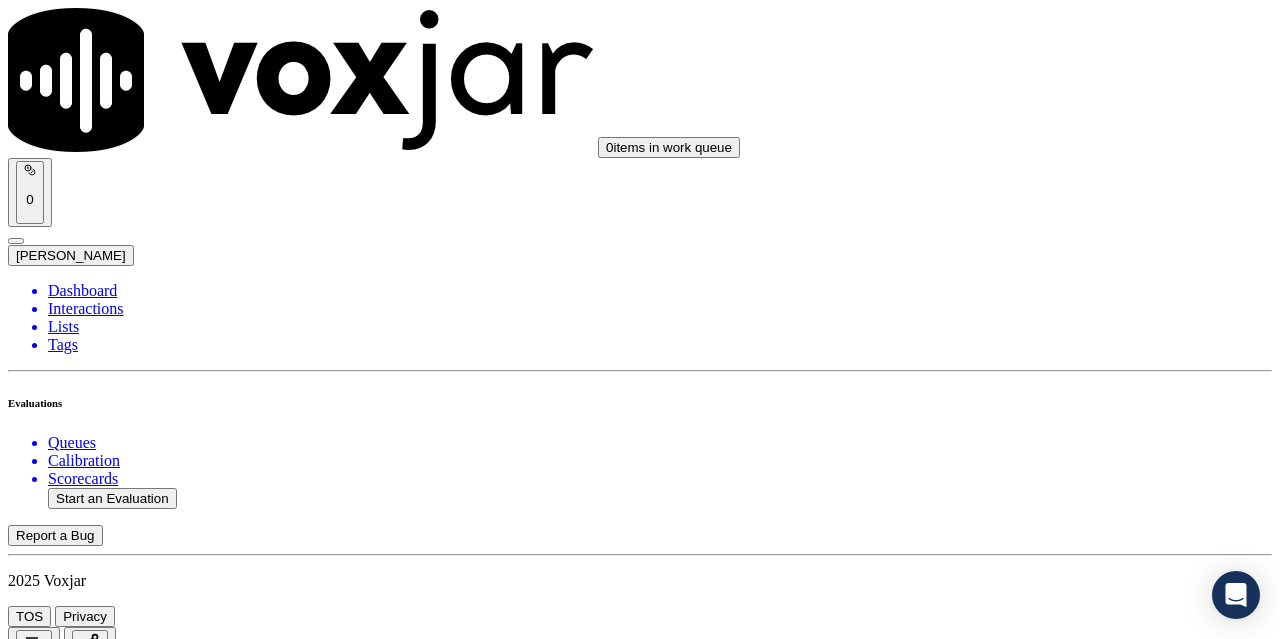 scroll, scrollTop: 700, scrollLeft: 0, axis: vertical 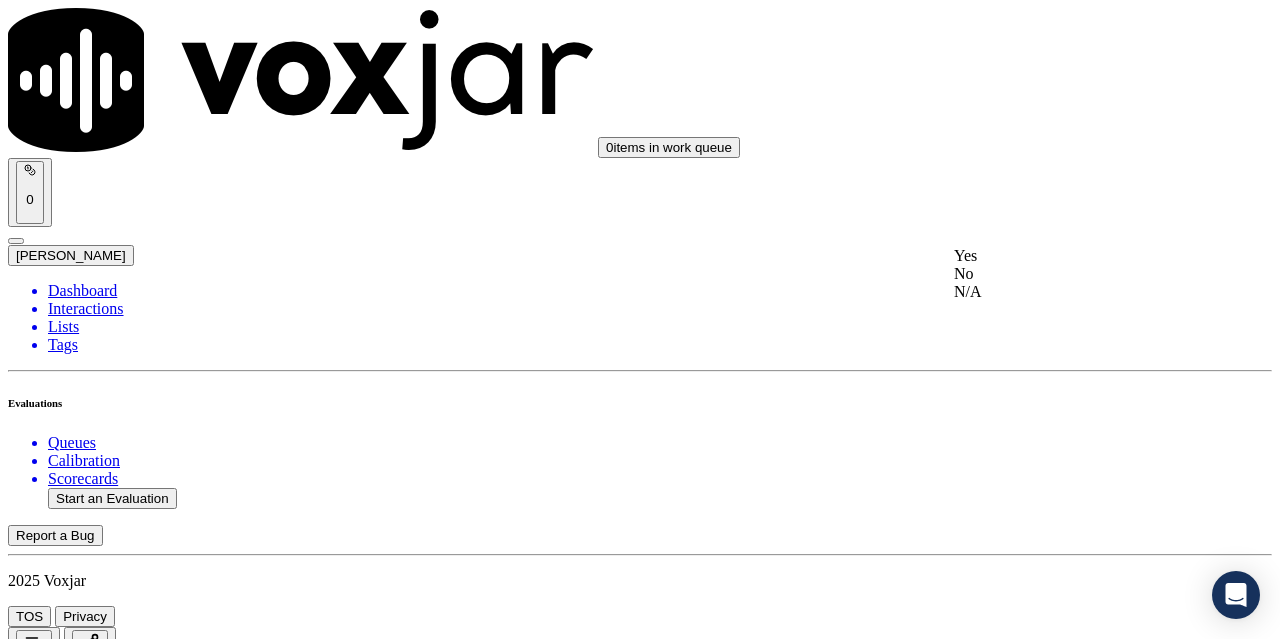click on "Yes" at bounding box center (1067, 256) 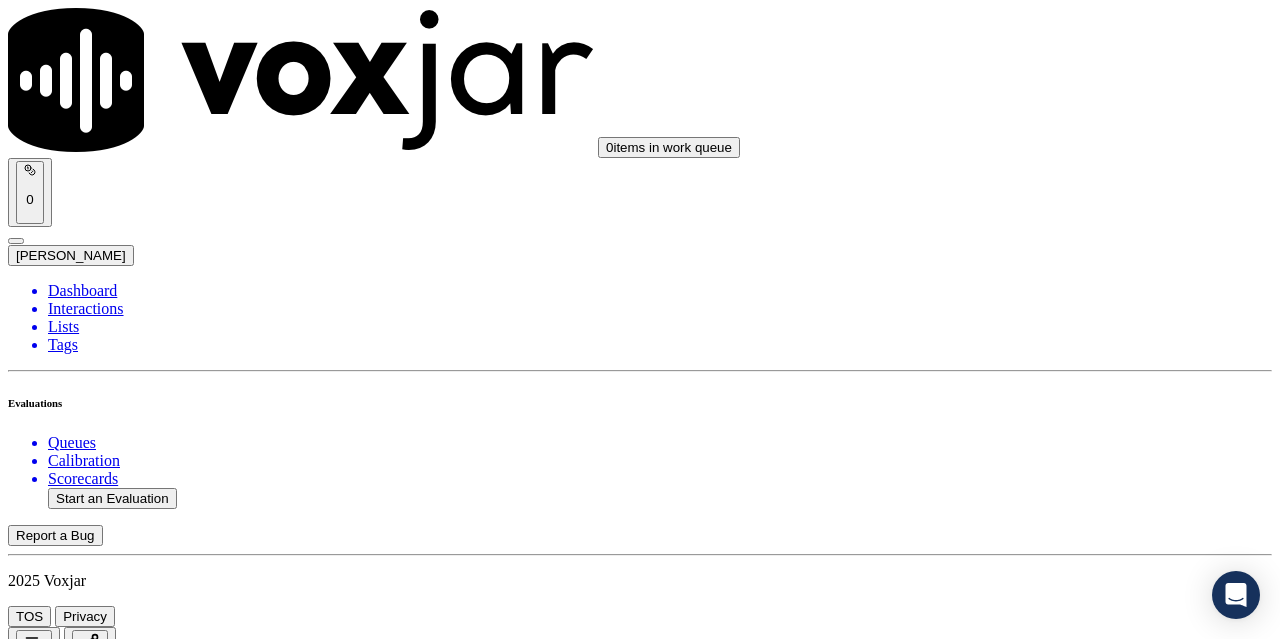 scroll, scrollTop: 1000, scrollLeft: 0, axis: vertical 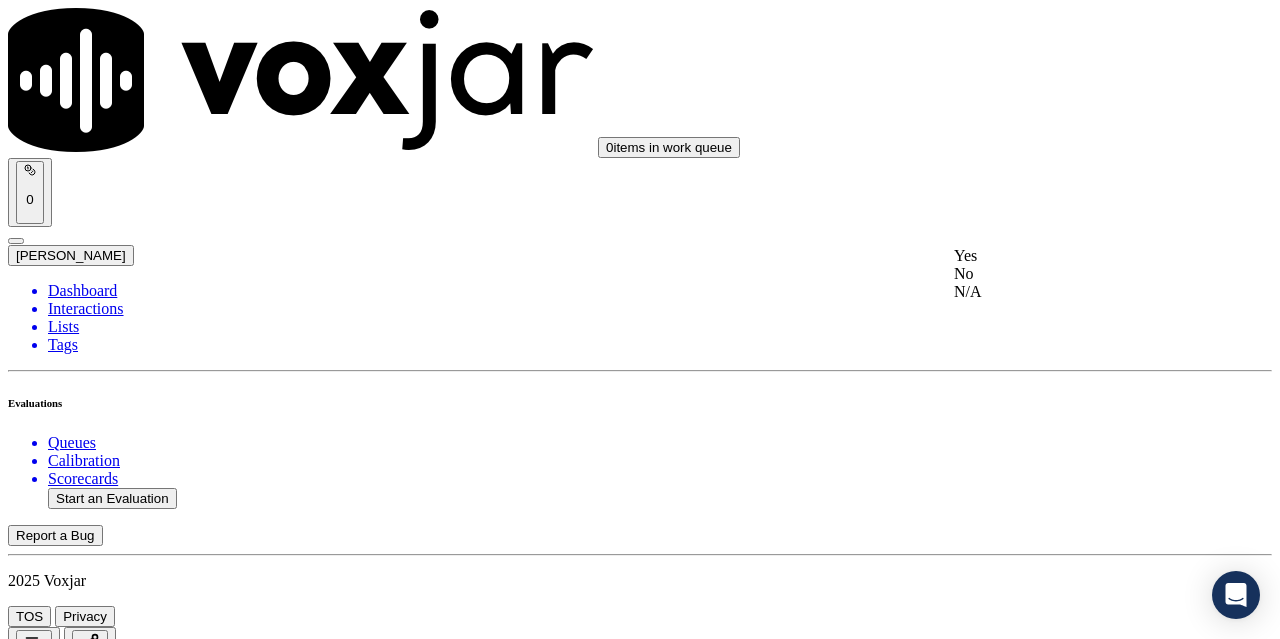 click on "N/A" 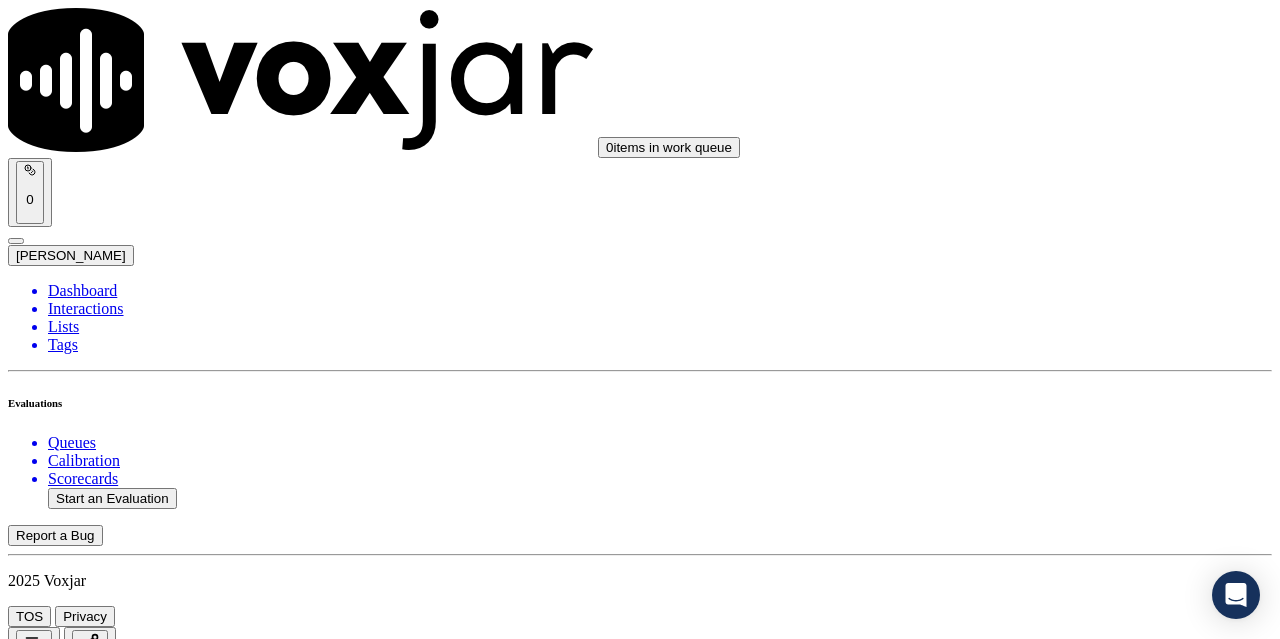 scroll, scrollTop: 1300, scrollLeft: 0, axis: vertical 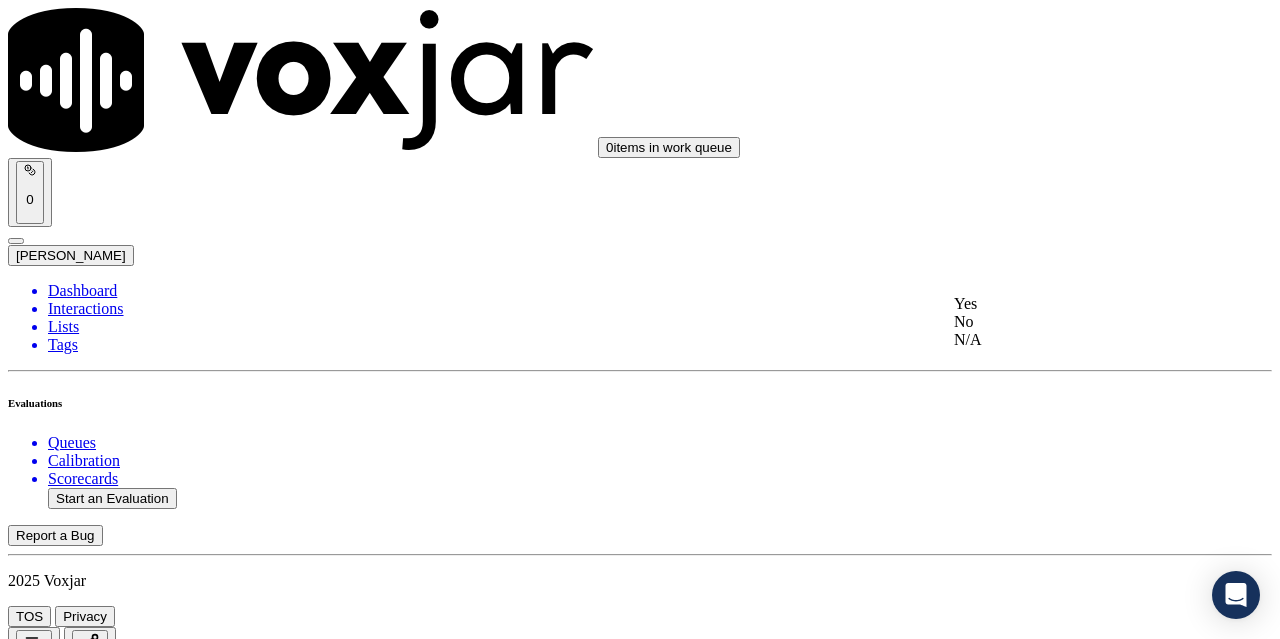 click on "N/A" 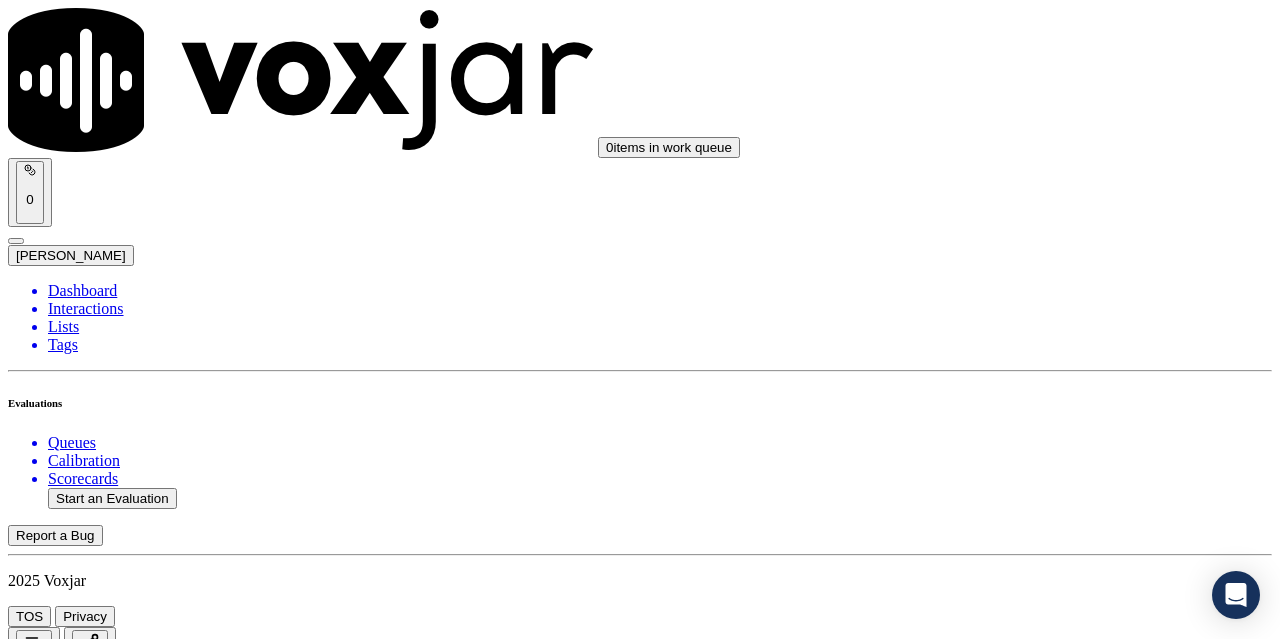 scroll, scrollTop: 1700, scrollLeft: 0, axis: vertical 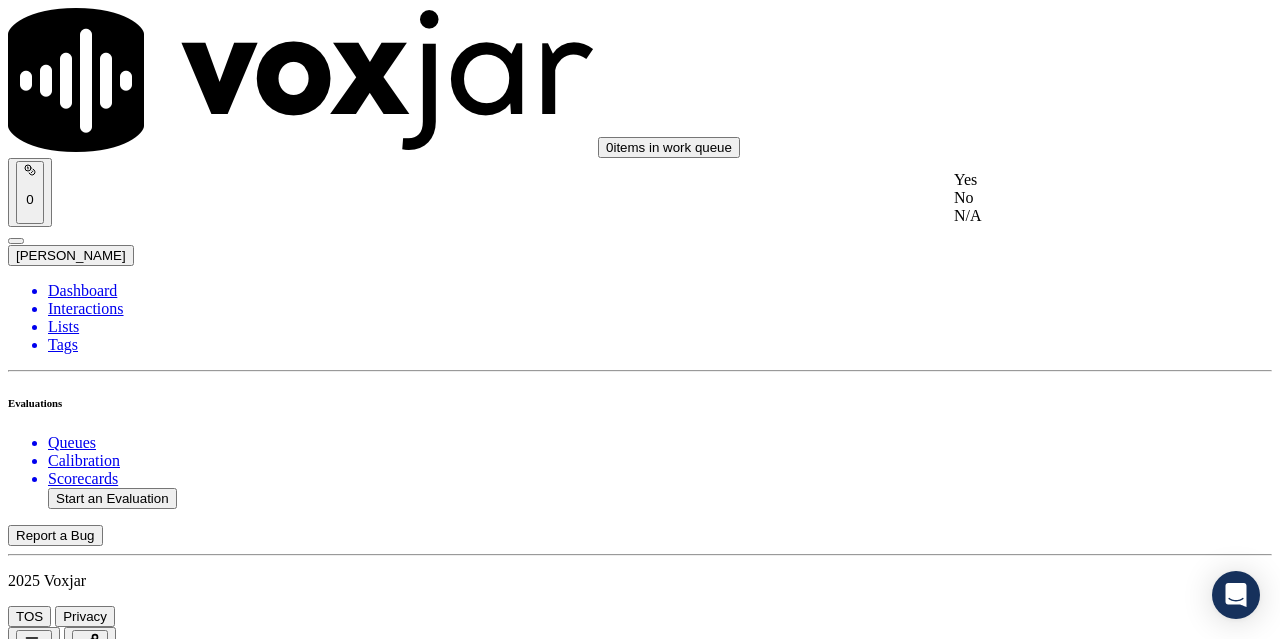 click on "Yes" at bounding box center [1067, 180] 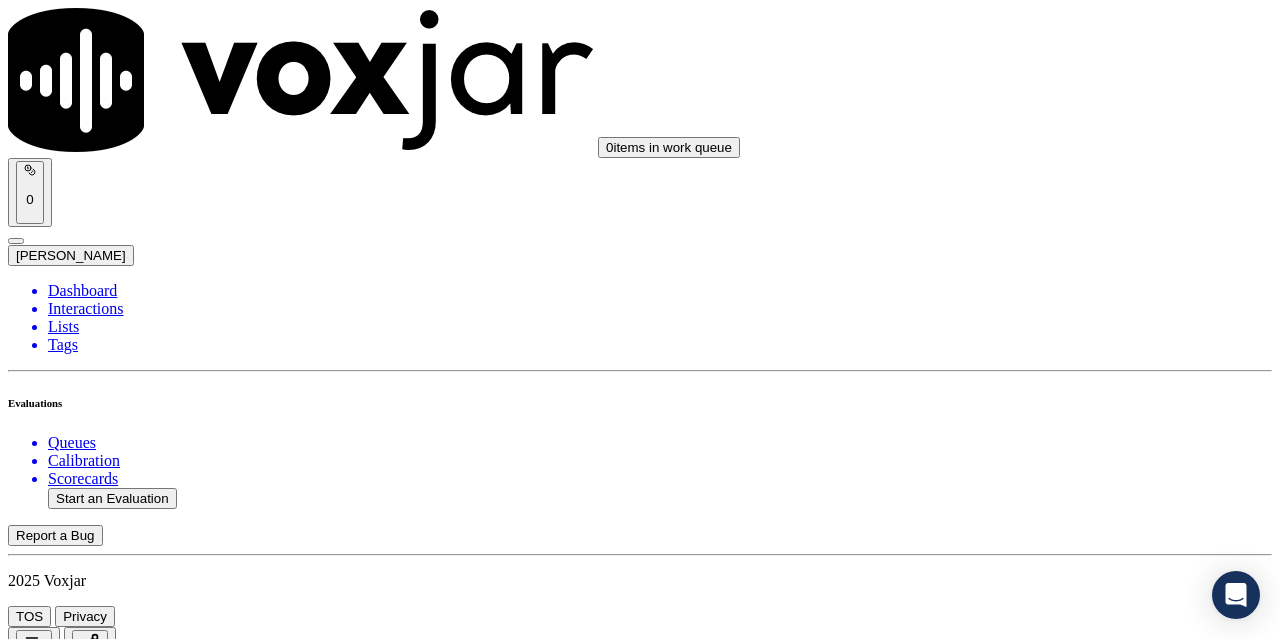 click on "Select an answer" at bounding box center (67, 3807) 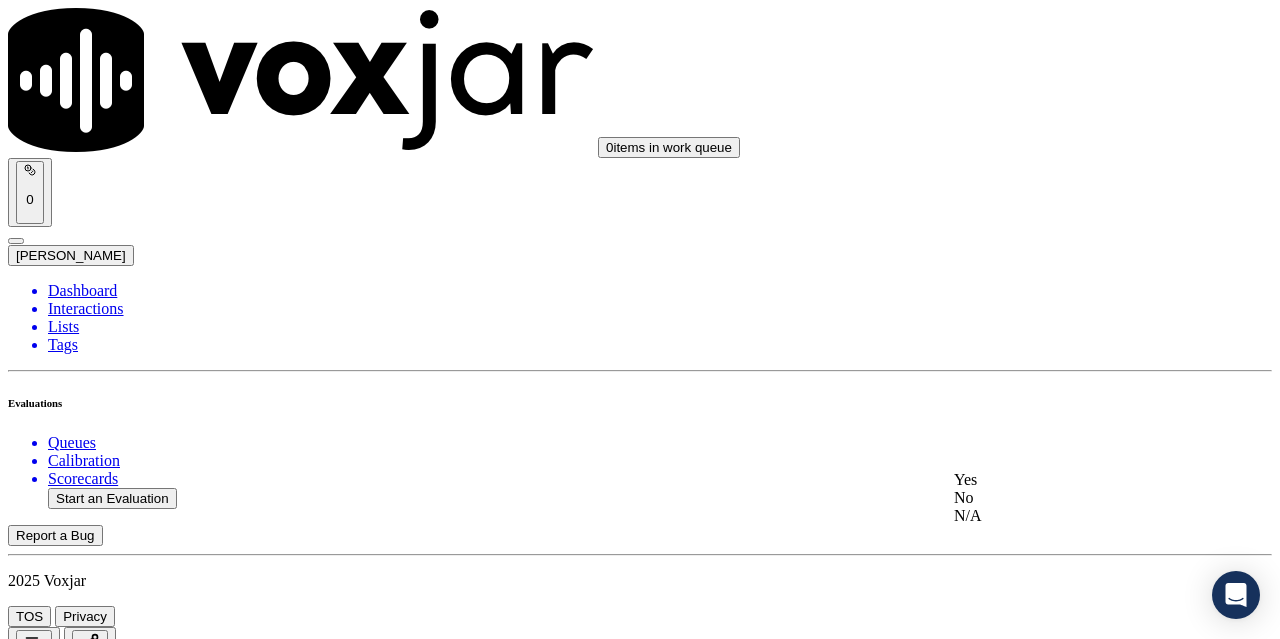 click on "Yes" at bounding box center (1067, 480) 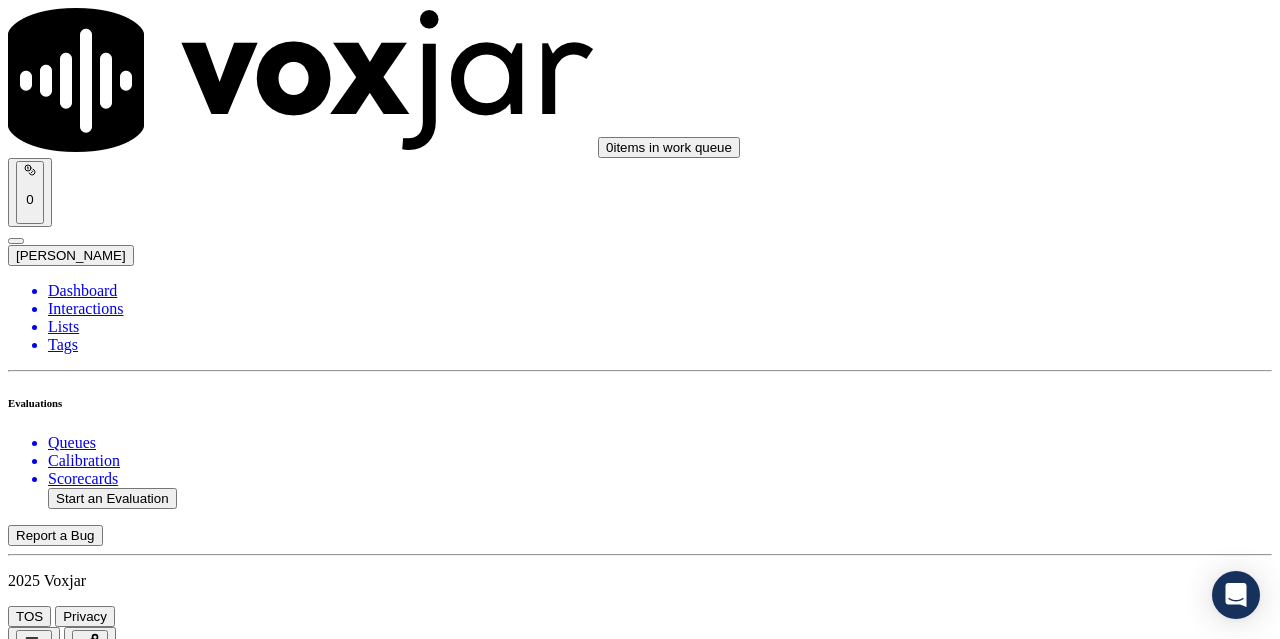 scroll, scrollTop: 2100, scrollLeft: 0, axis: vertical 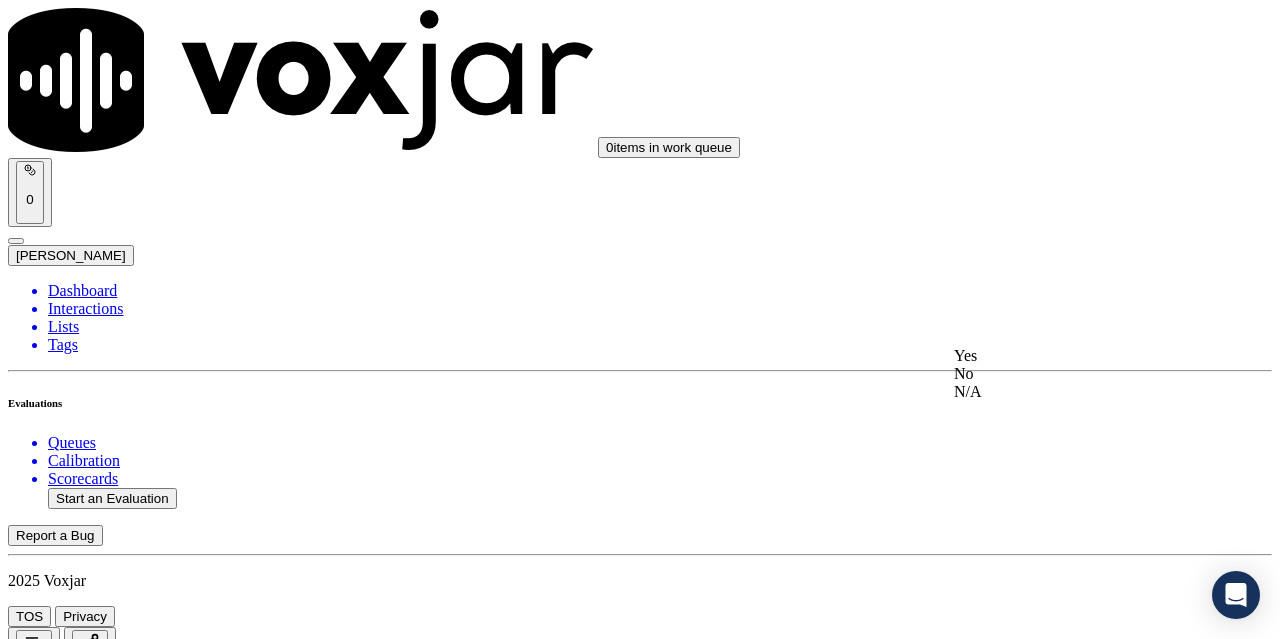 click on "Yes" at bounding box center (1067, 356) 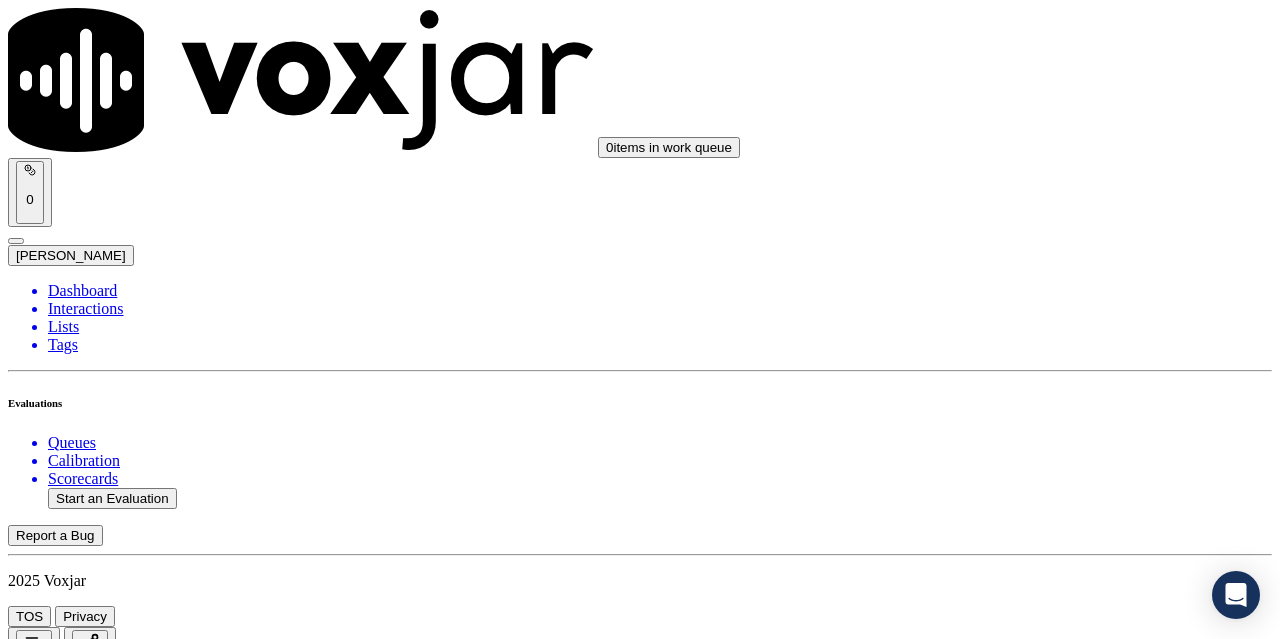 scroll, scrollTop: 2500, scrollLeft: 0, axis: vertical 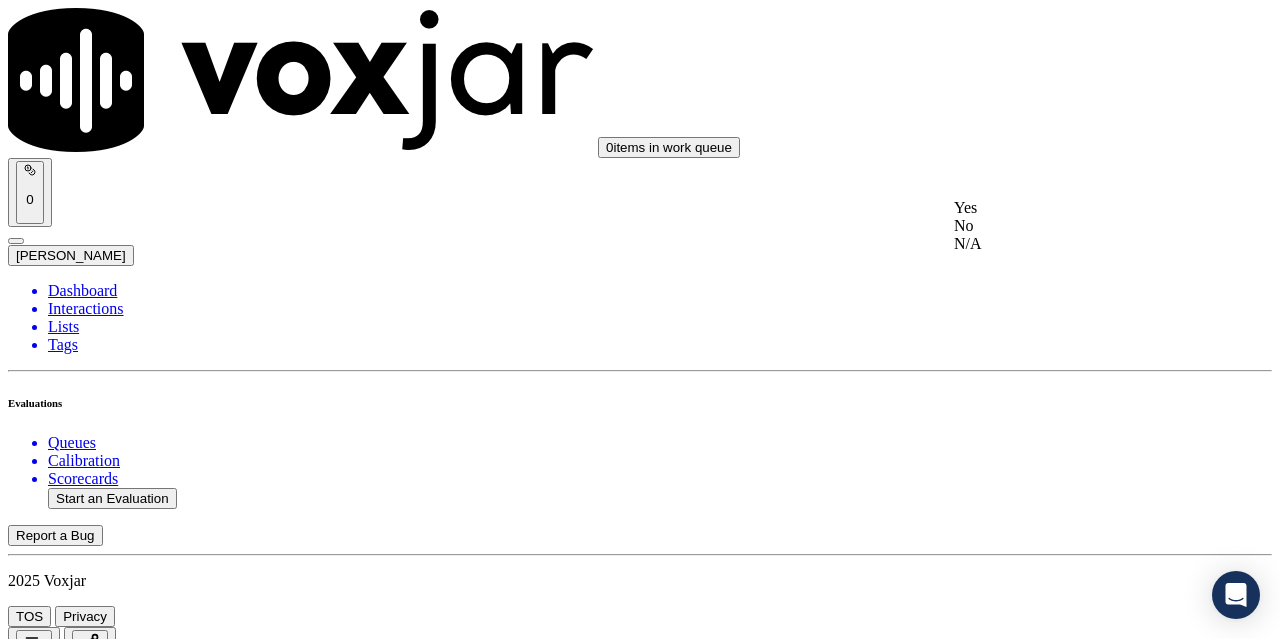 click on "Yes" at bounding box center [1067, 208] 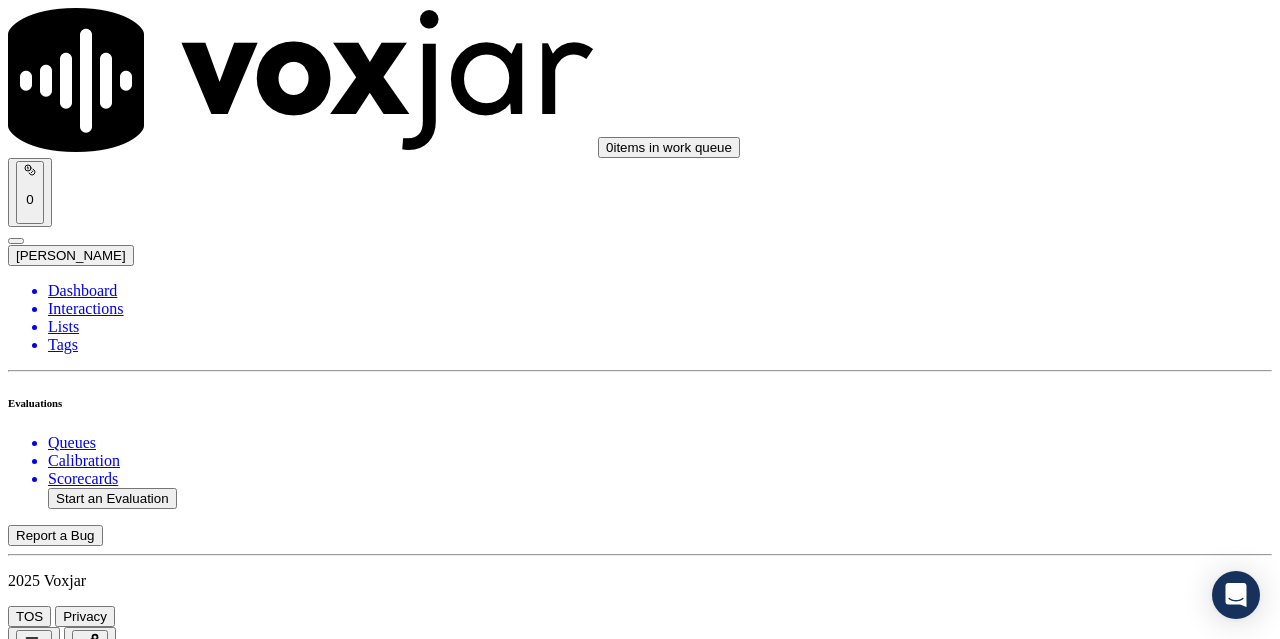 click on "Select an answer" at bounding box center (67, 4530) 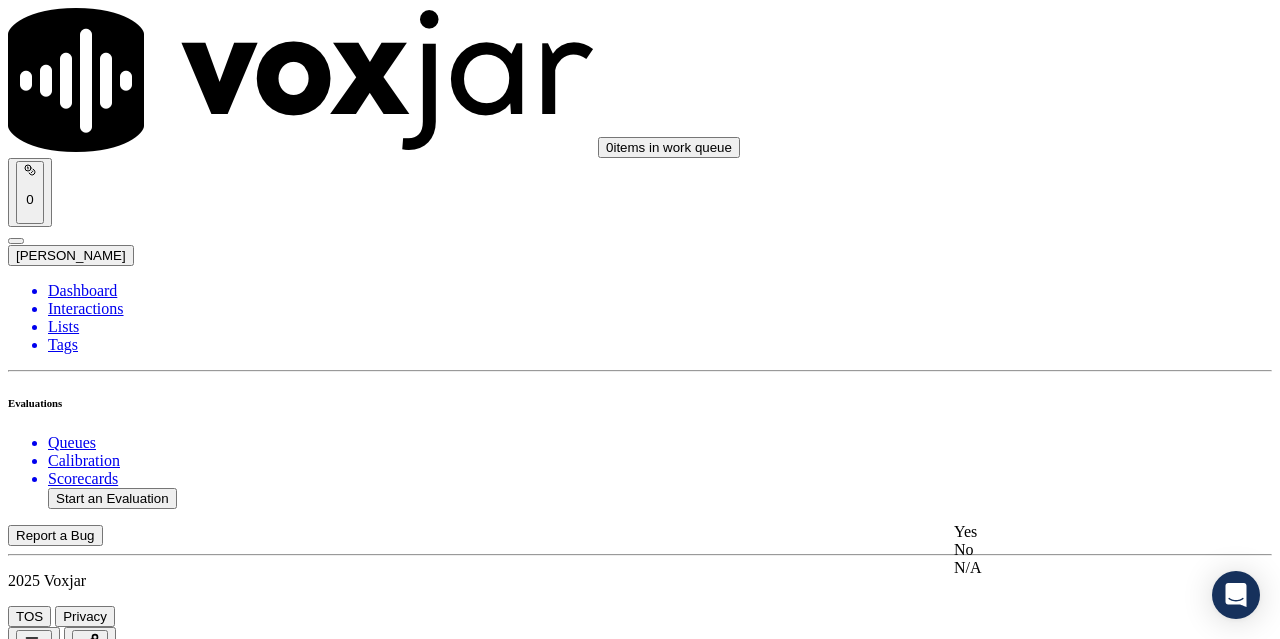 click on "Yes" at bounding box center [1067, 532] 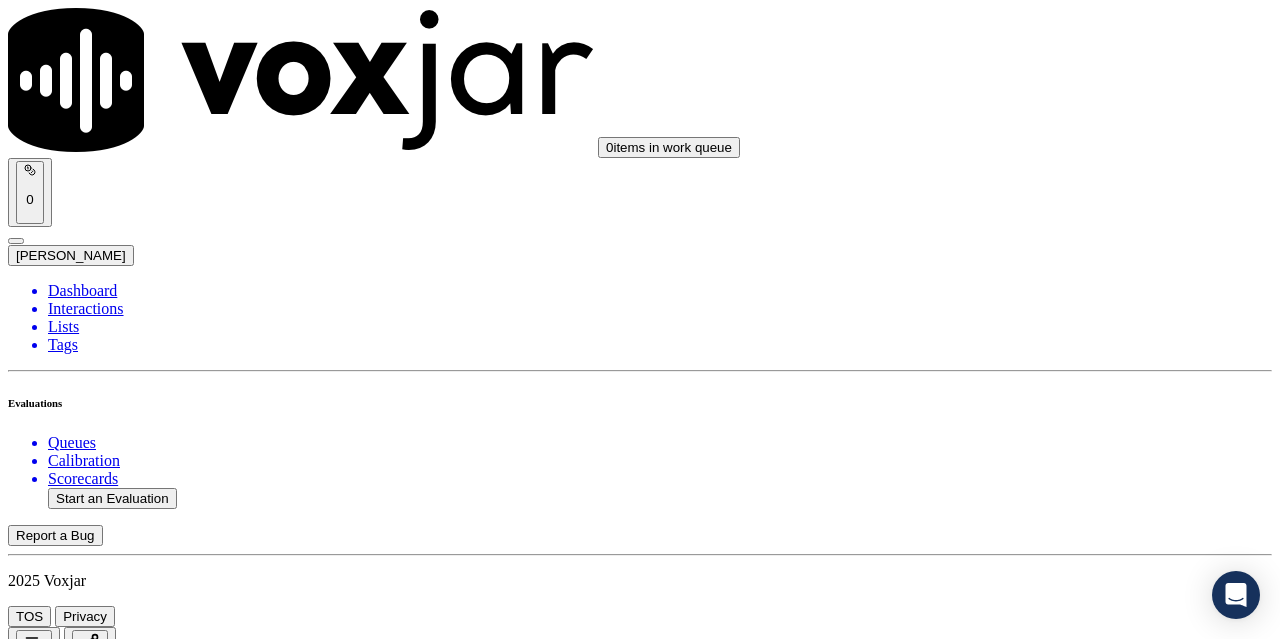 scroll, scrollTop: 2900, scrollLeft: 0, axis: vertical 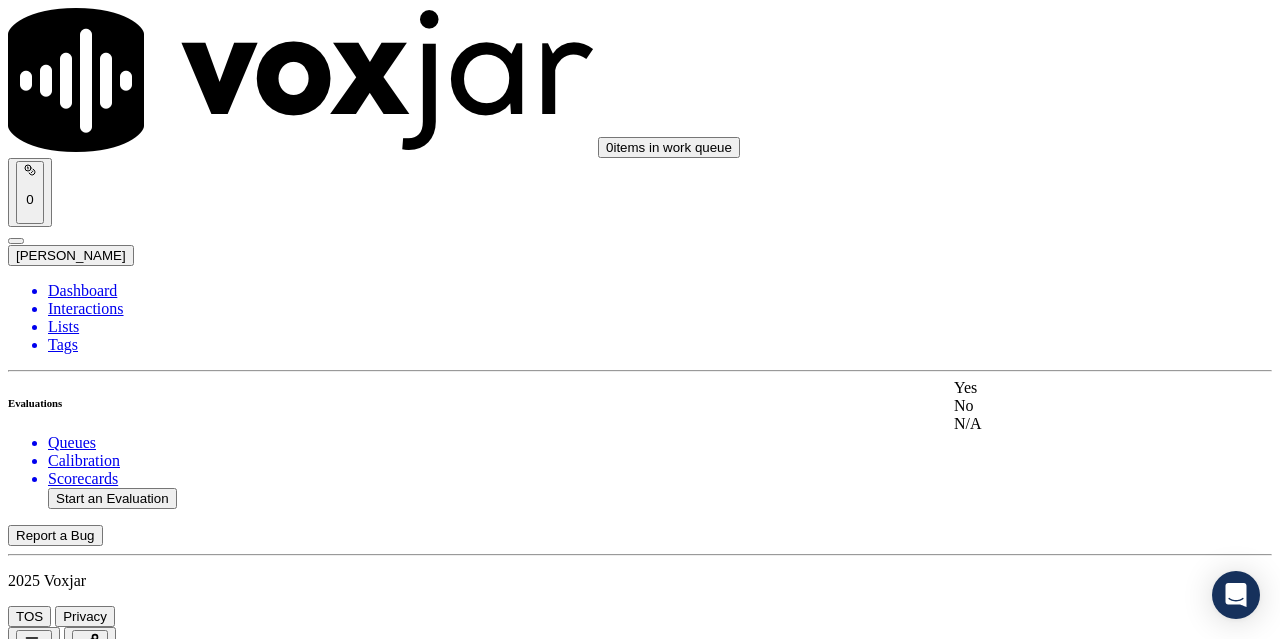 click on "Yes" at bounding box center (1067, 388) 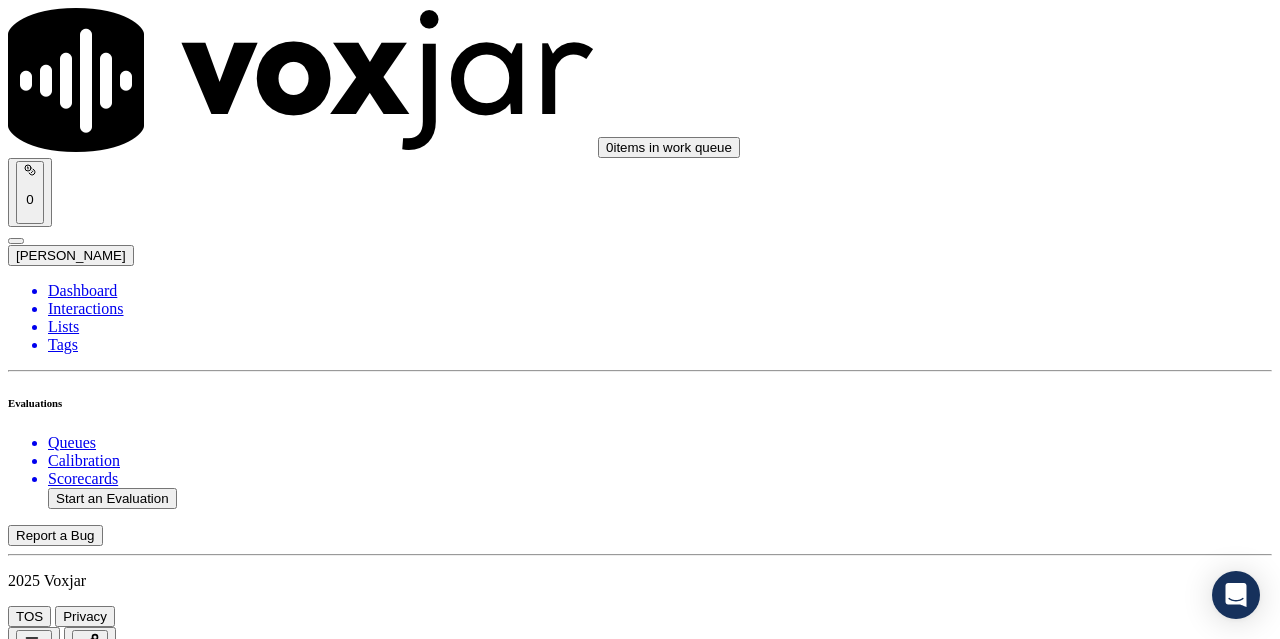 scroll, scrollTop: 3400, scrollLeft: 0, axis: vertical 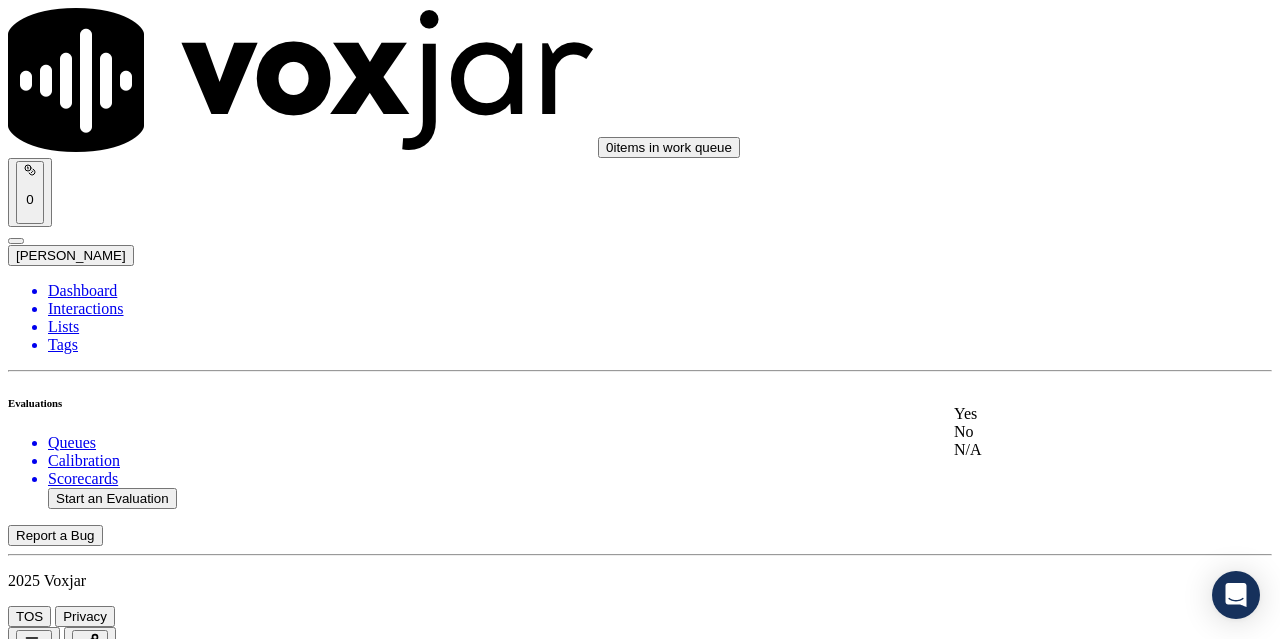 click on "Yes" at bounding box center [1067, 414] 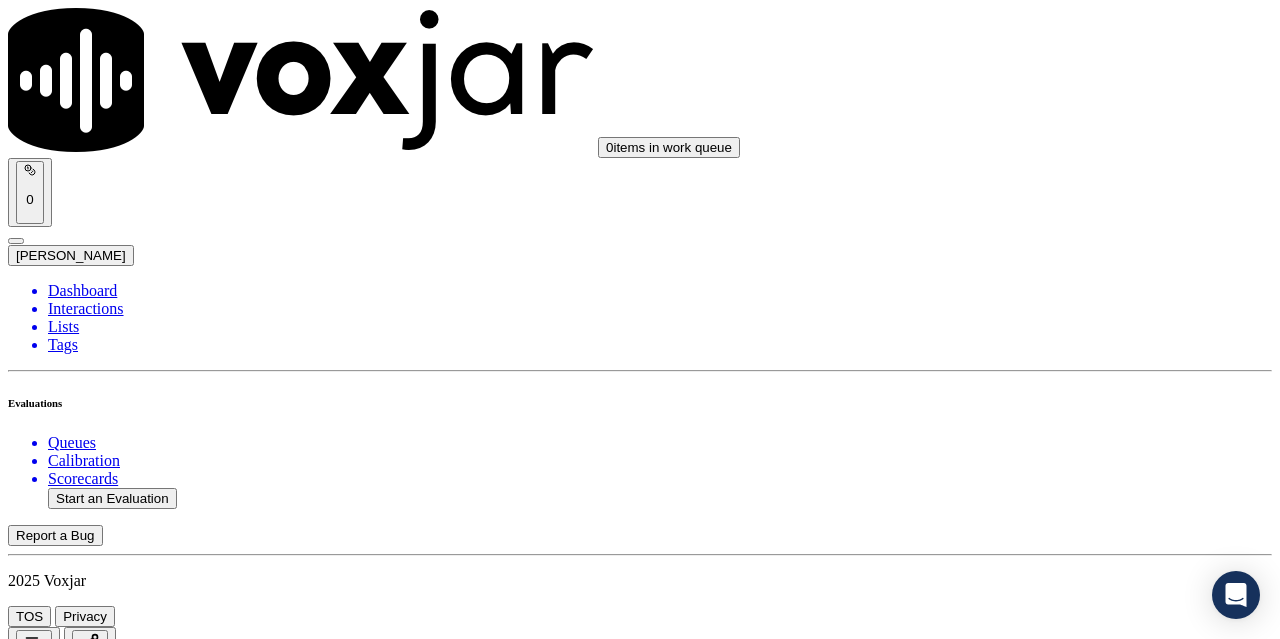 scroll, scrollTop: 3700, scrollLeft: 0, axis: vertical 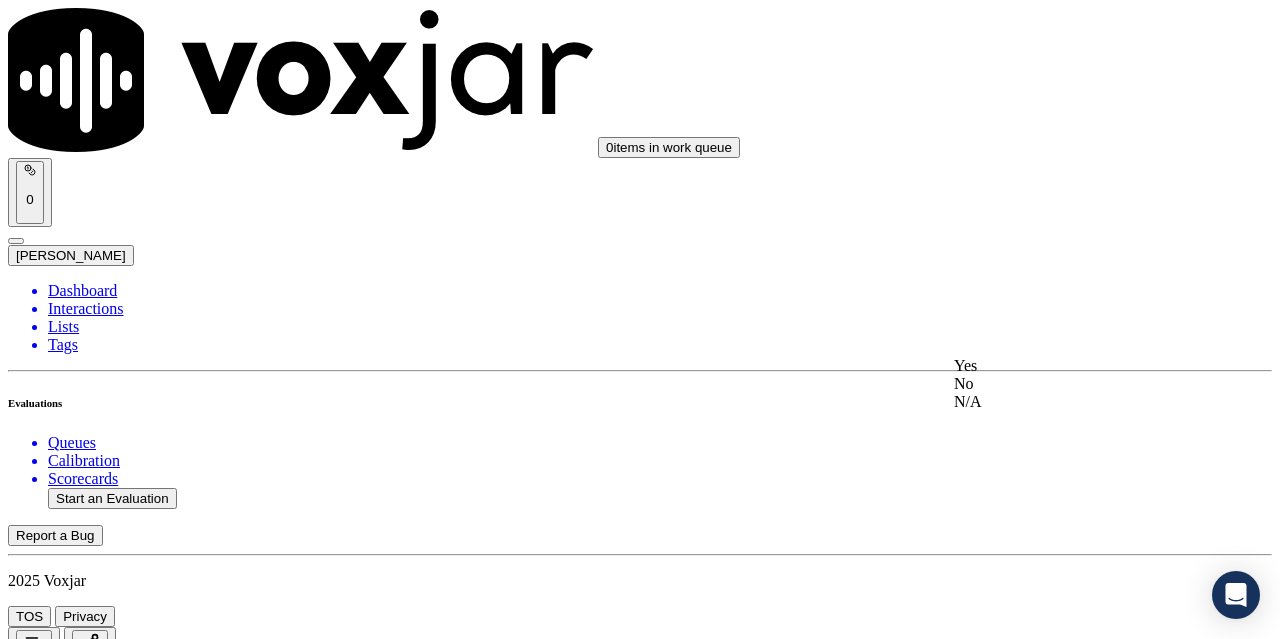 click on "Yes" at bounding box center [1067, 366] 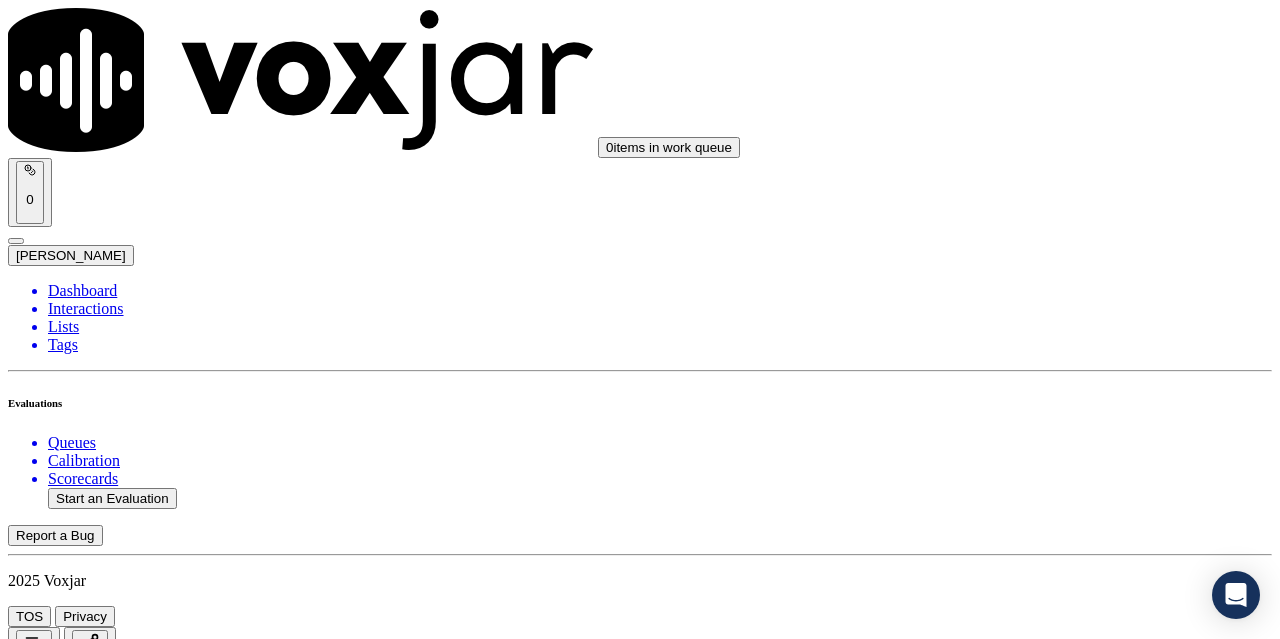 scroll, scrollTop: 4100, scrollLeft: 0, axis: vertical 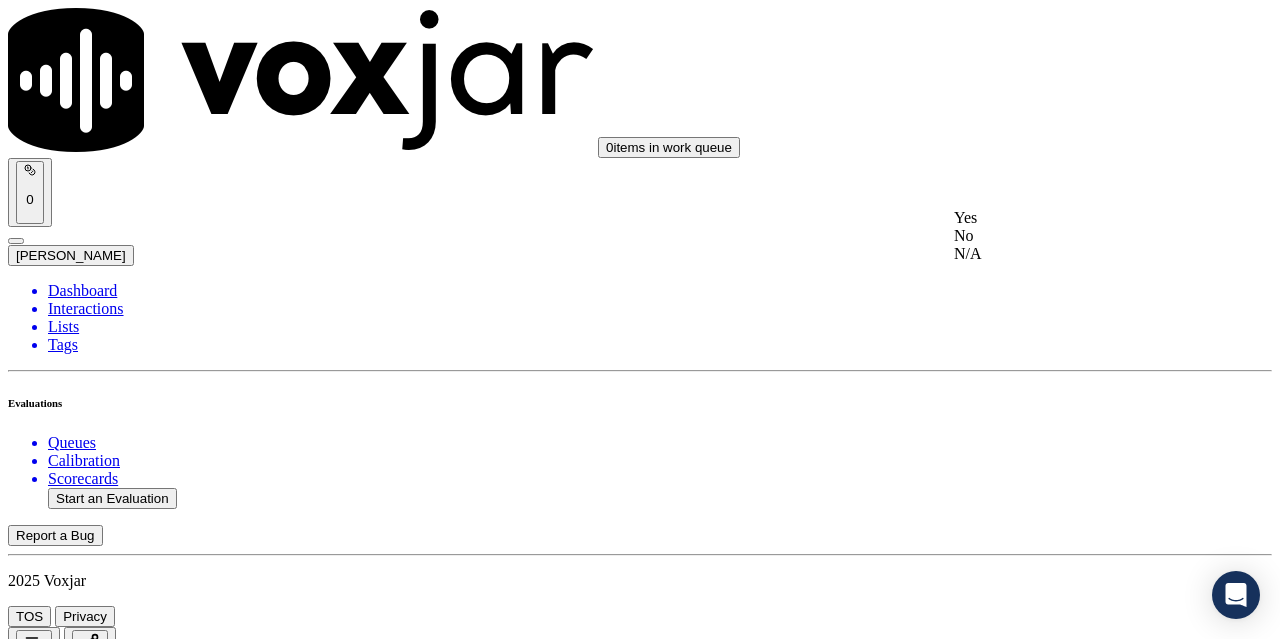 click on "Yes" at bounding box center [1067, 218] 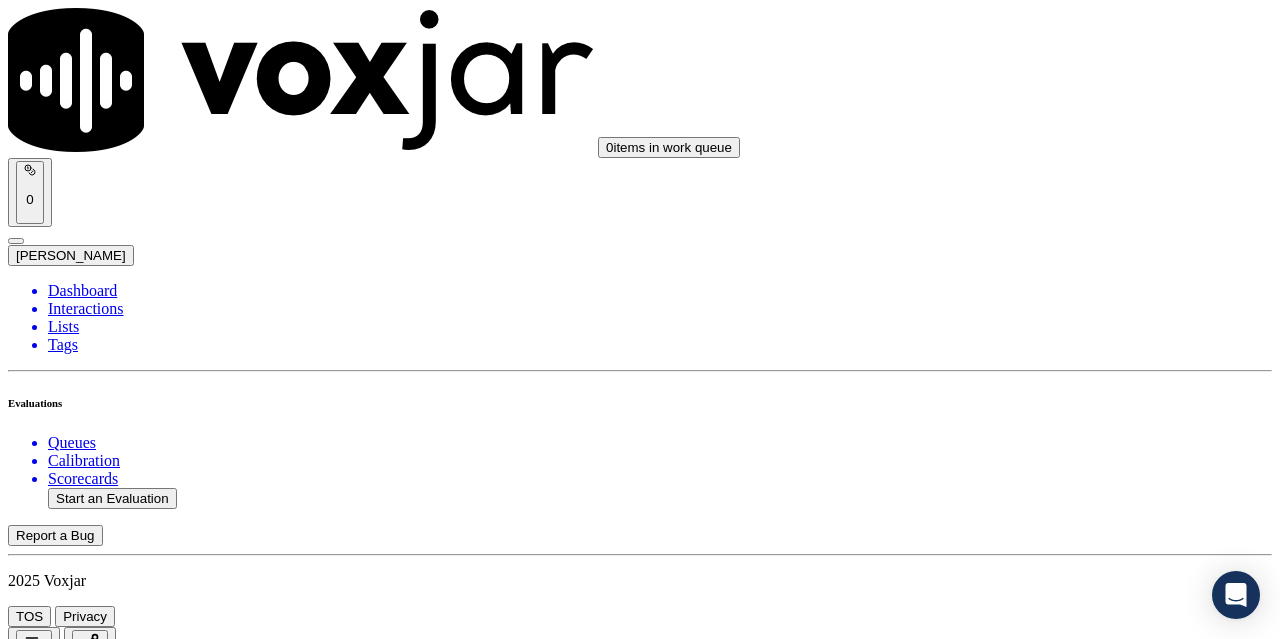 click on "Select an answer" at bounding box center [67, 5776] 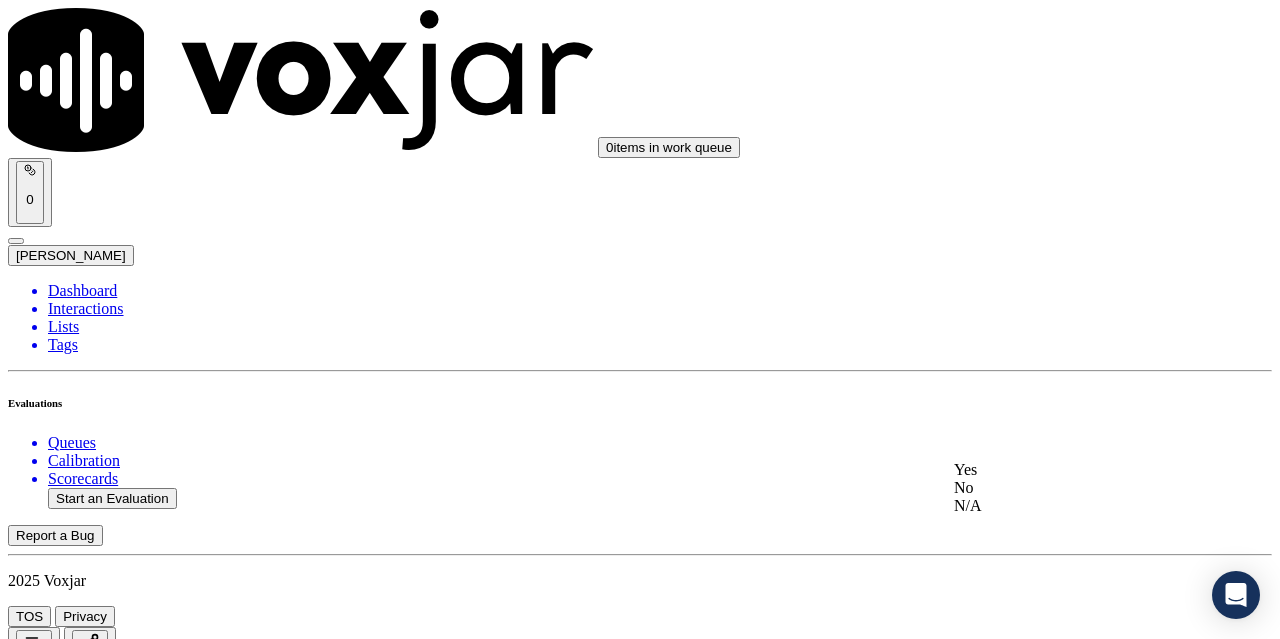 click on "Yes" at bounding box center (1067, 470) 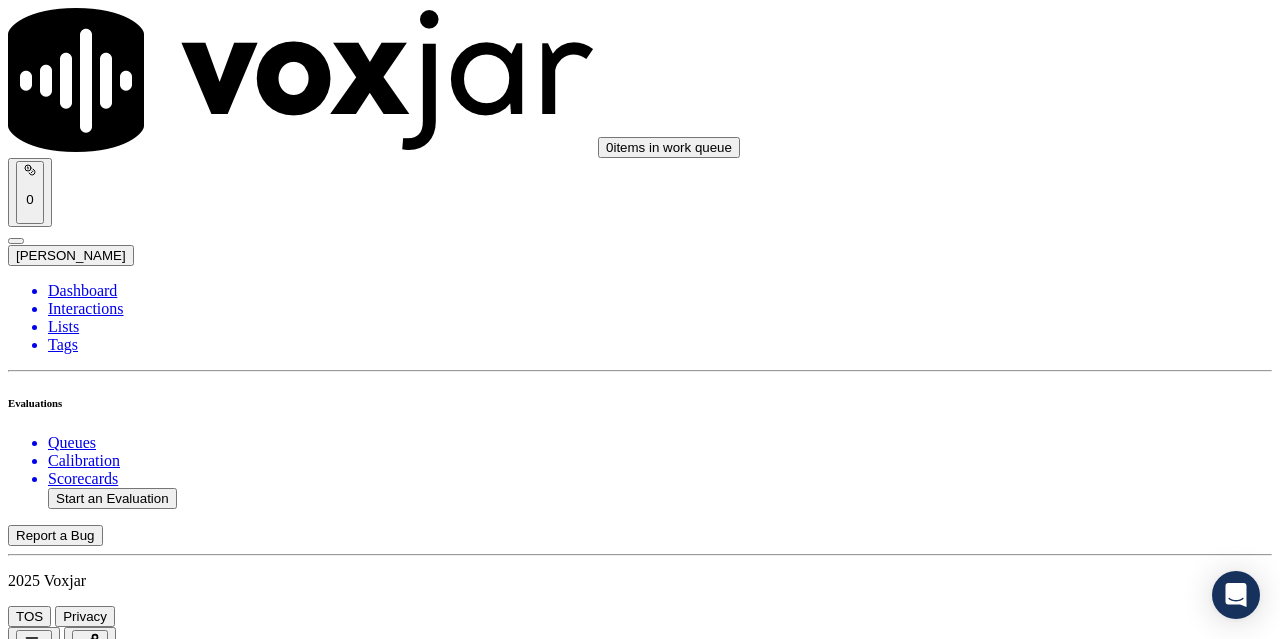 scroll, scrollTop: 4500, scrollLeft: 0, axis: vertical 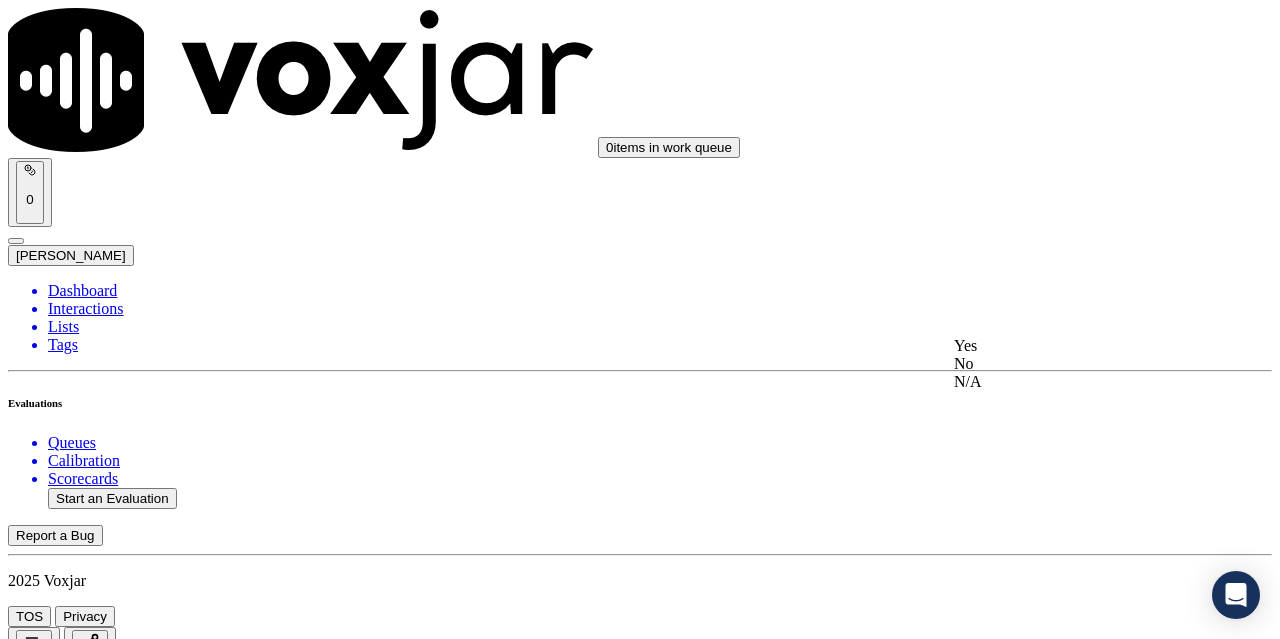 click on "Yes" at bounding box center (1067, 346) 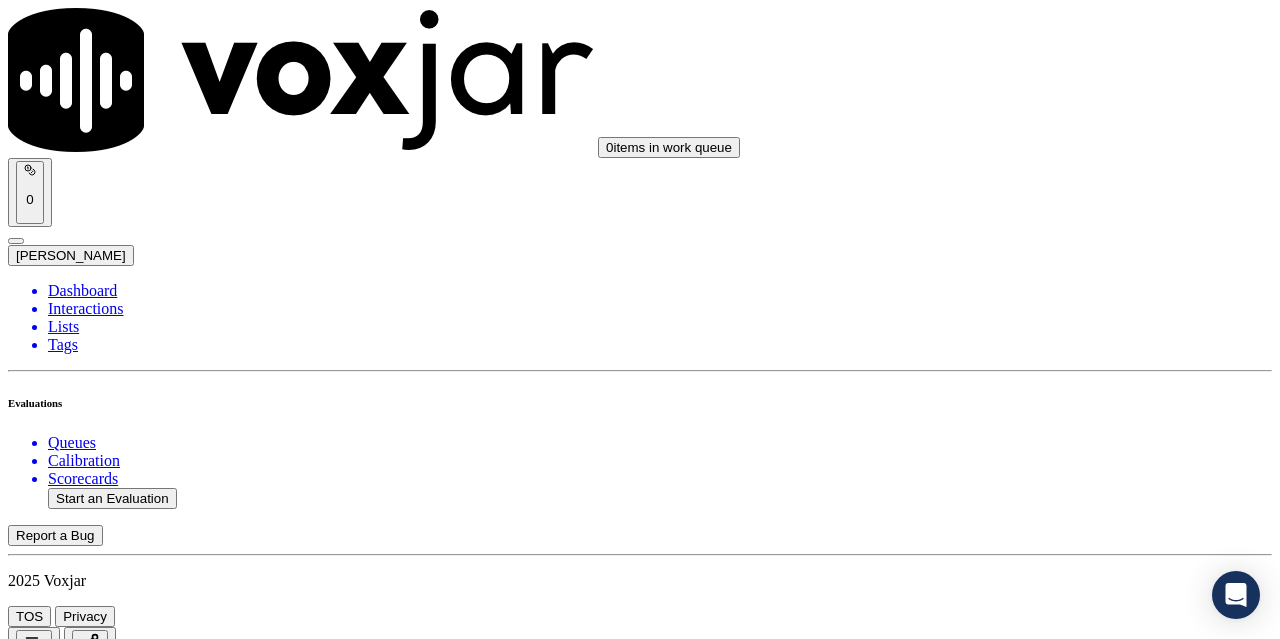 scroll, scrollTop: 4800, scrollLeft: 0, axis: vertical 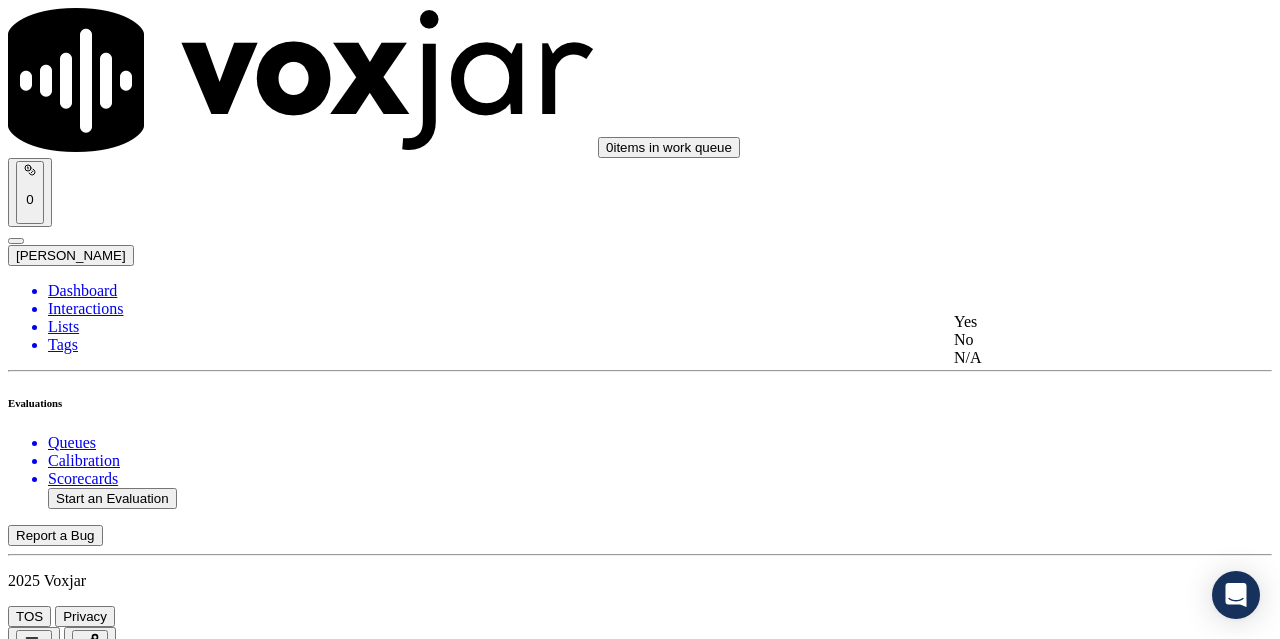 click on "Yes" at bounding box center [1067, 322] 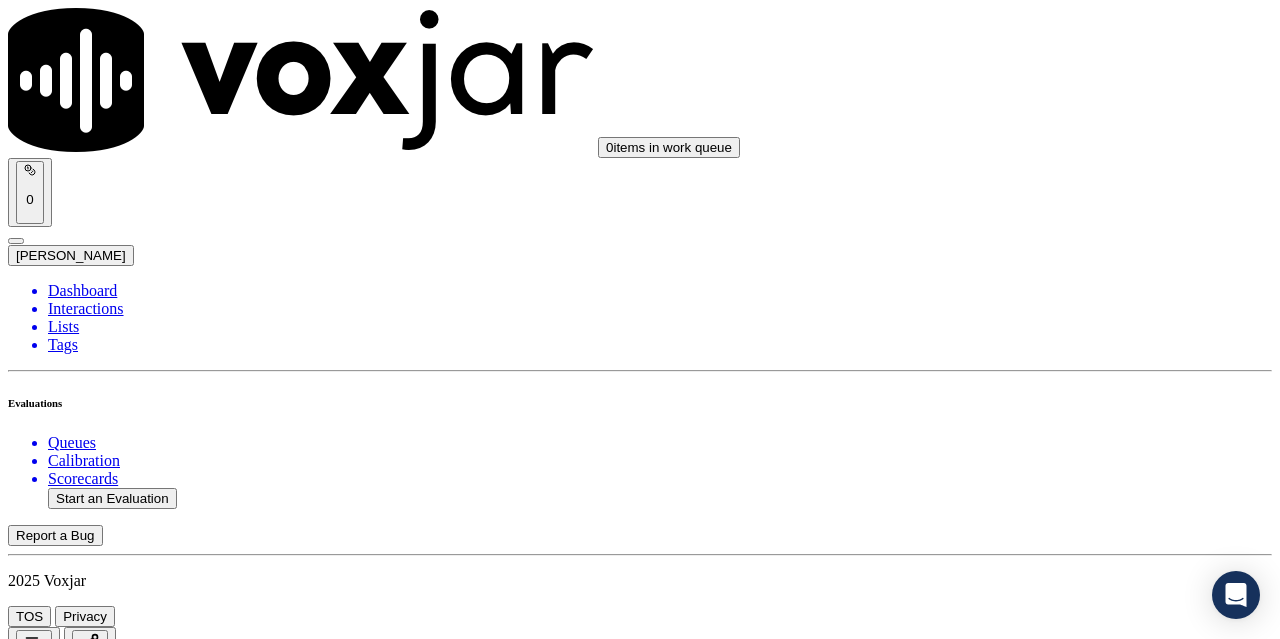 scroll, scrollTop: 5200, scrollLeft: 0, axis: vertical 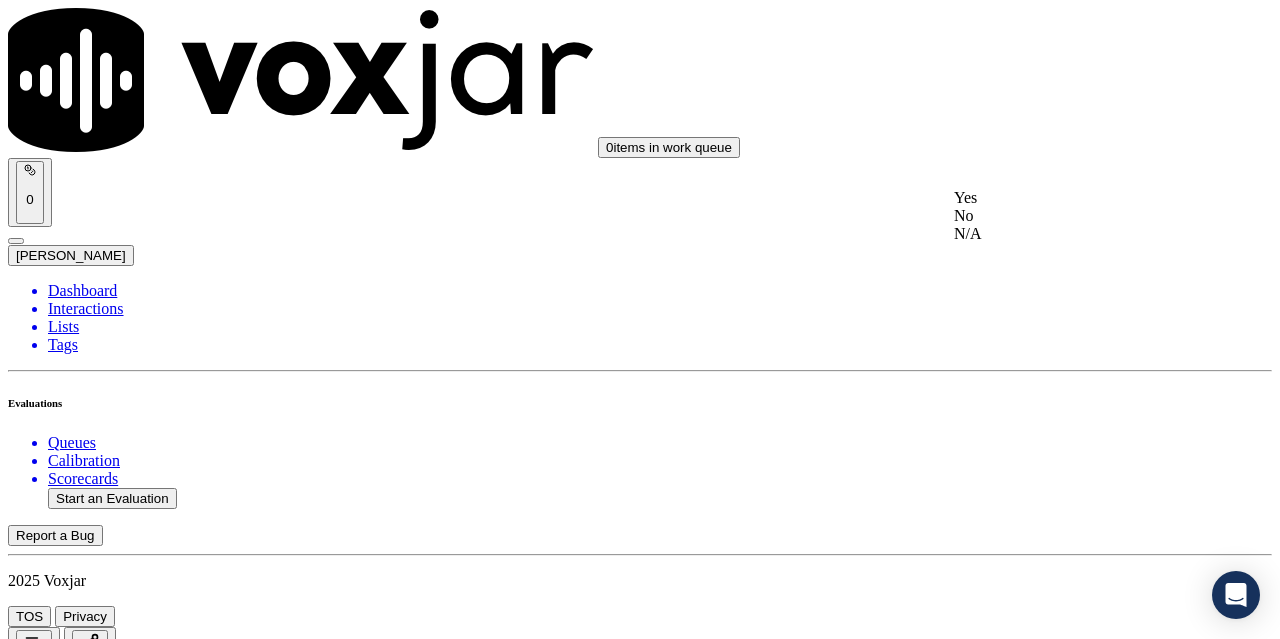 click on "Yes" at bounding box center (1067, 198) 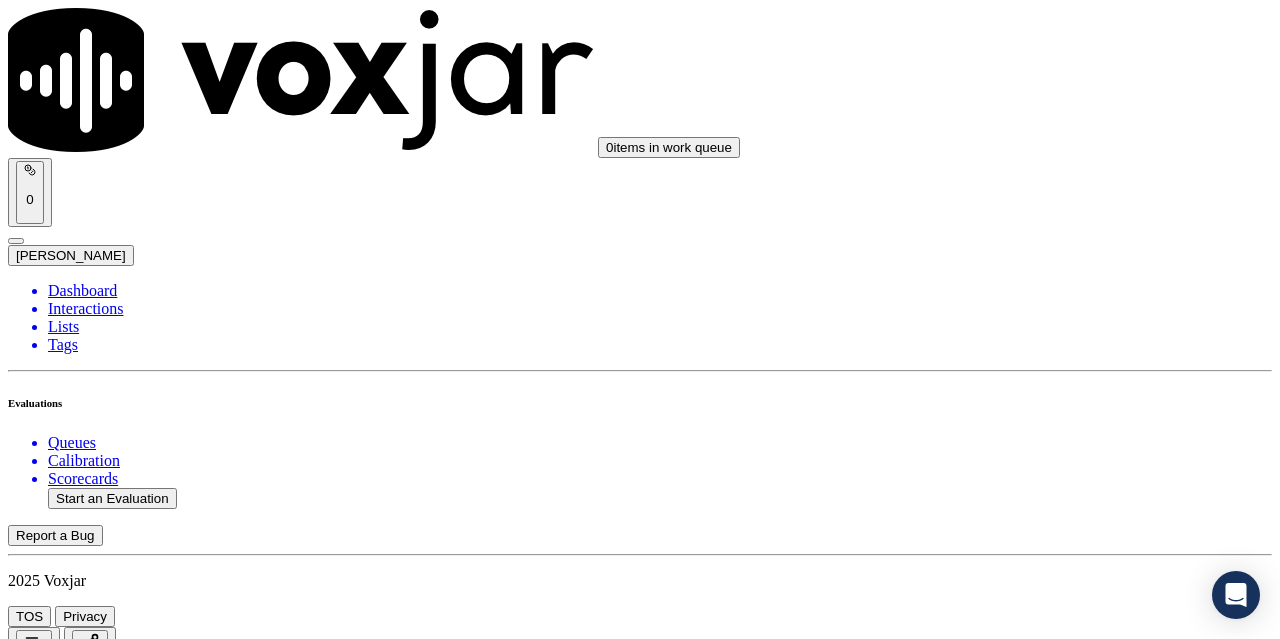click on "Select an answer" at bounding box center (67, 6799) 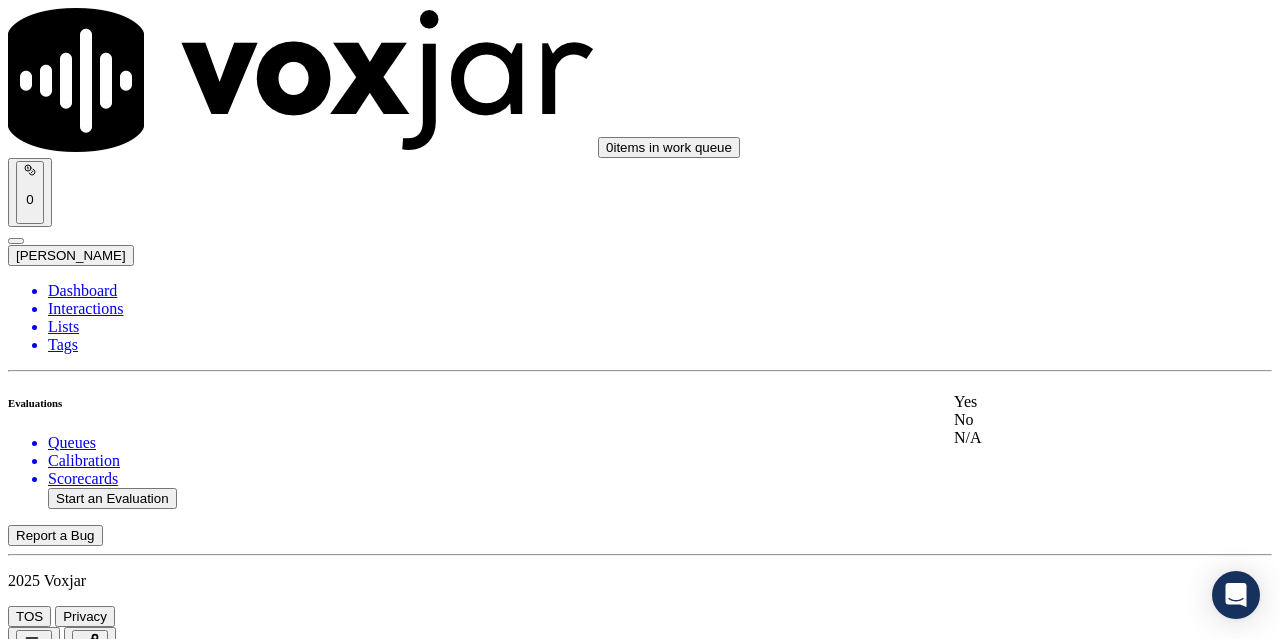 click on "Yes" at bounding box center (1067, 402) 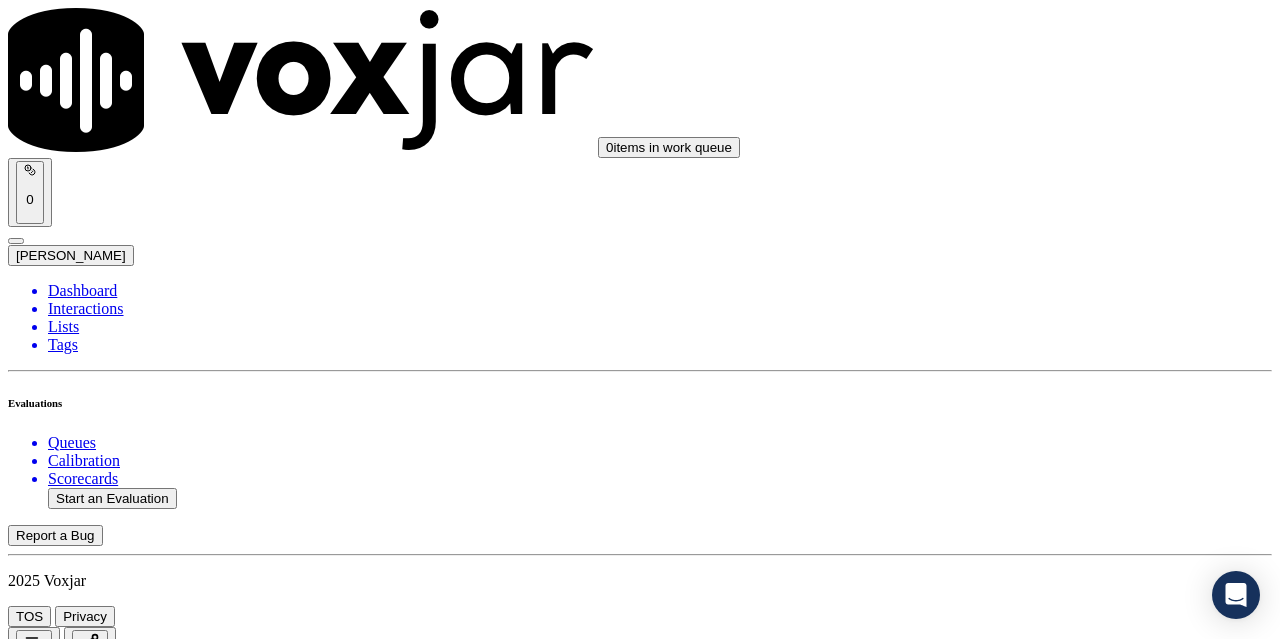 scroll, scrollTop: 5600, scrollLeft: 0, axis: vertical 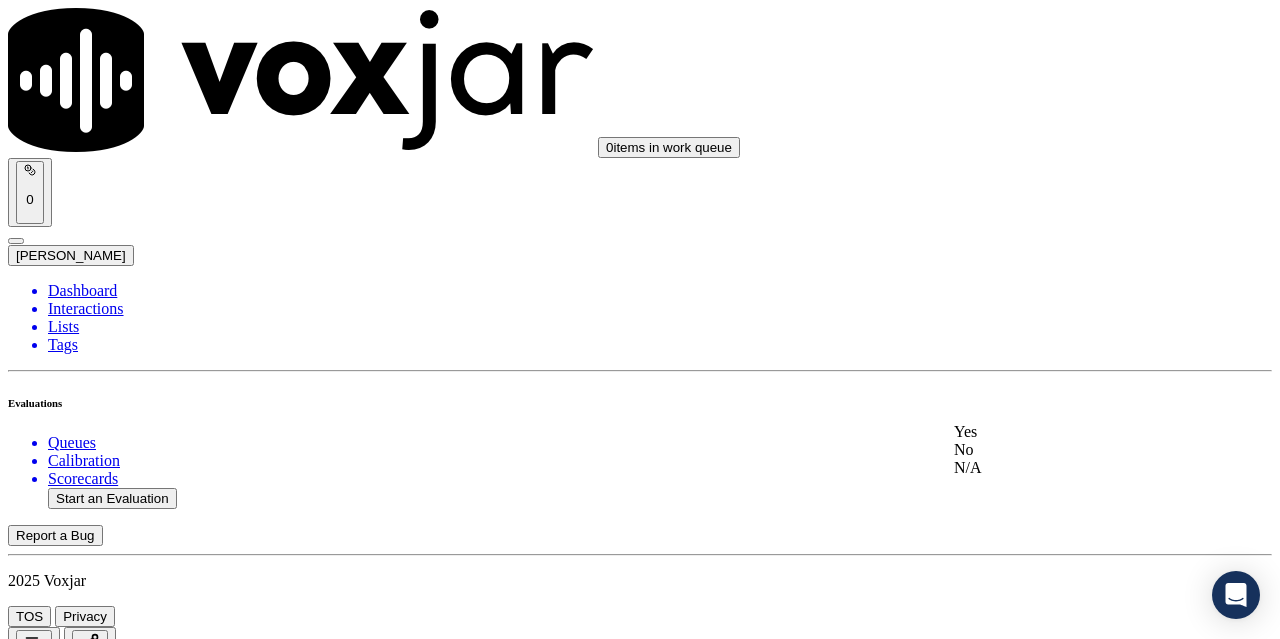 click on "Yes" at bounding box center [1067, 432] 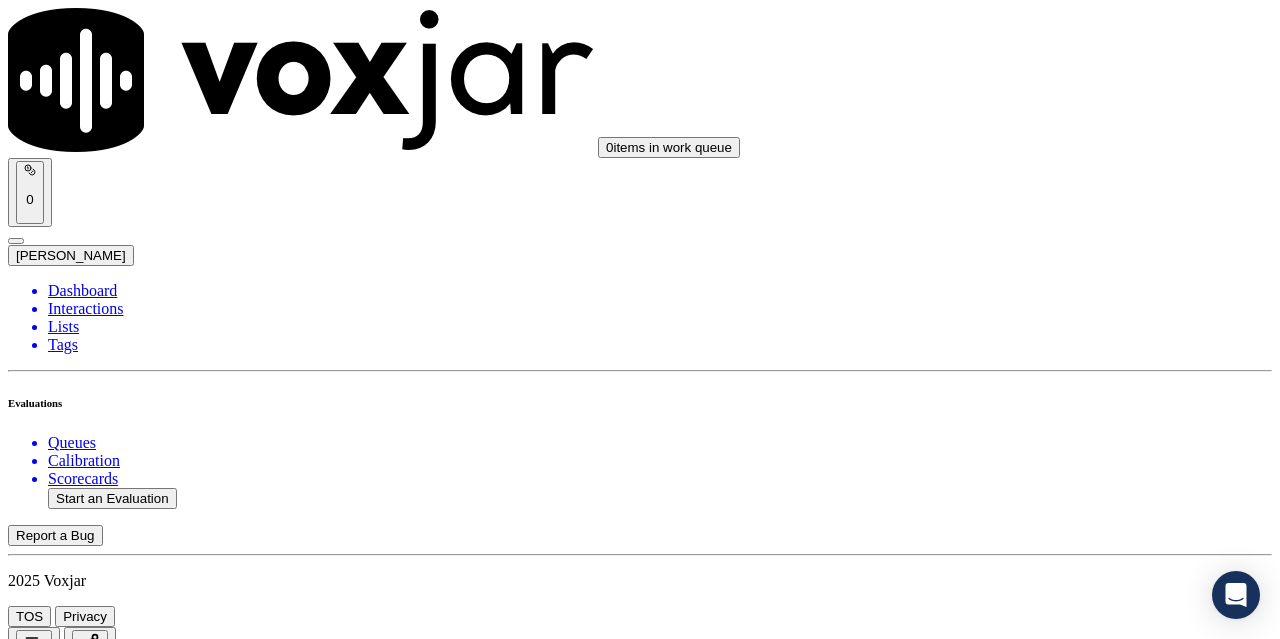 scroll, scrollTop: 5896, scrollLeft: 0, axis: vertical 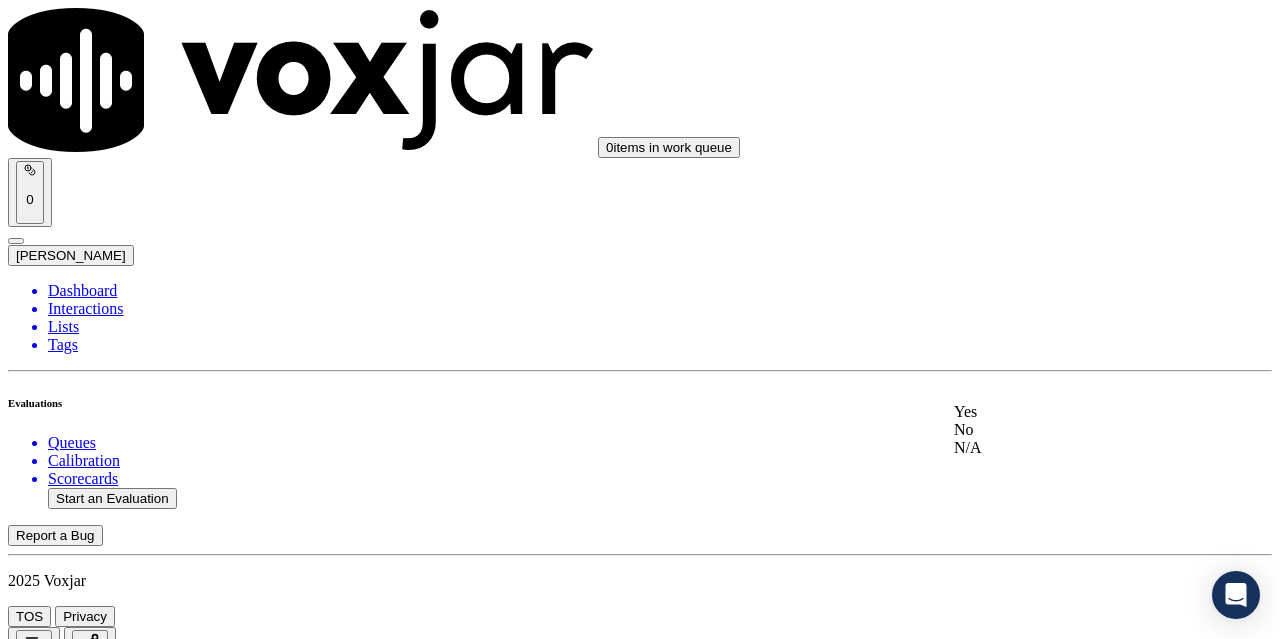 click on "Yes" at bounding box center [1067, 412] 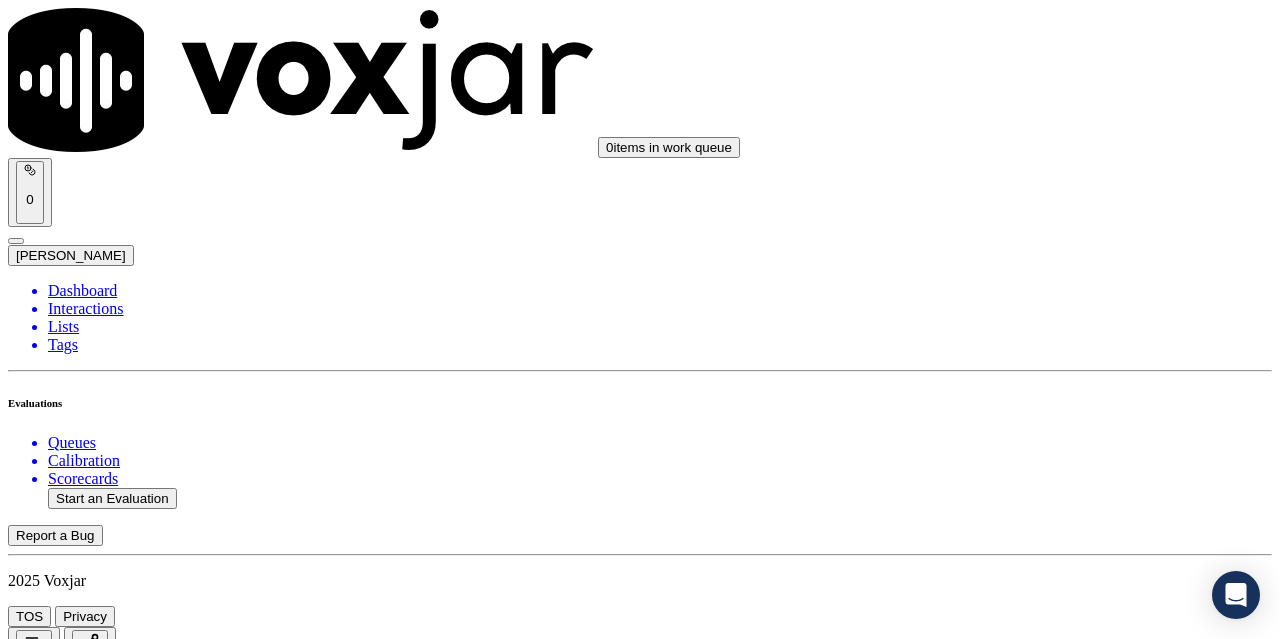click on "Submit Scores" at bounding box center [59, 7345] 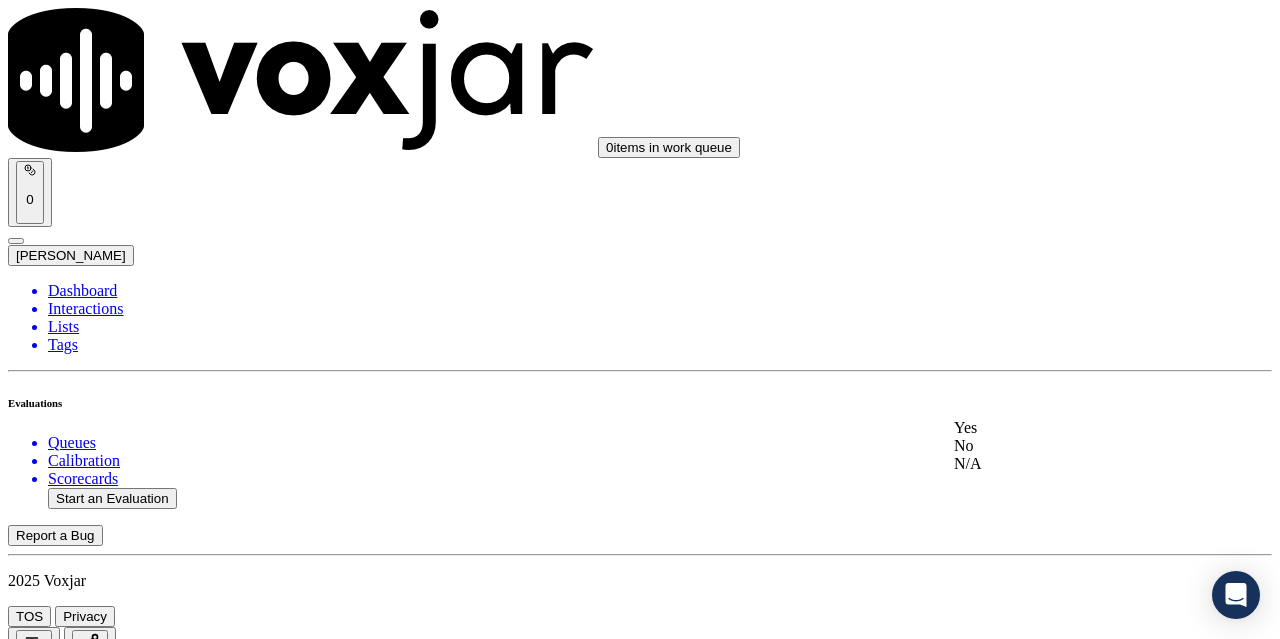 click on "Yes" at bounding box center [1067, 428] 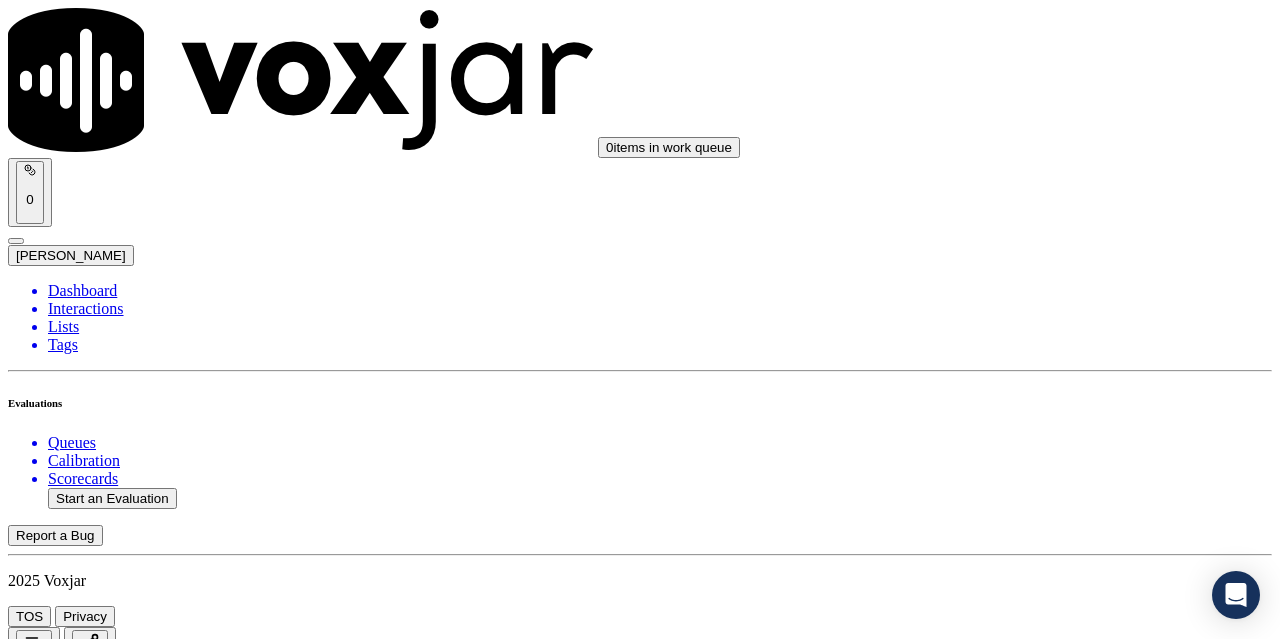 scroll, scrollTop: 300, scrollLeft: 0, axis: vertical 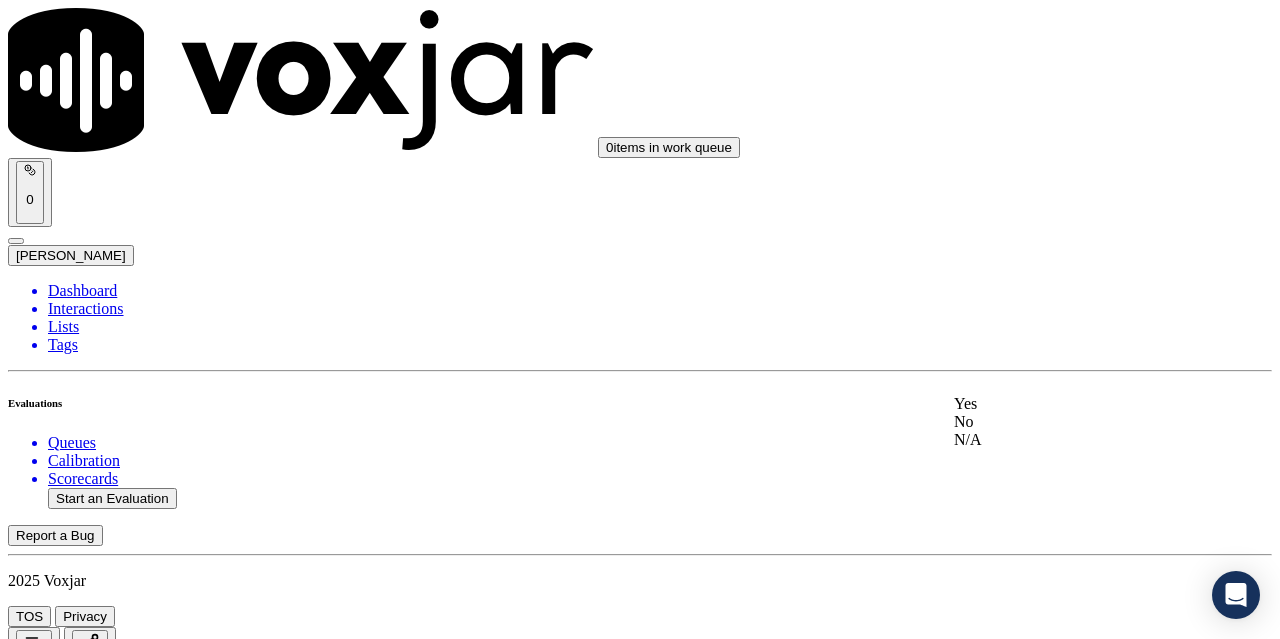 click on "Yes" at bounding box center (1067, 404) 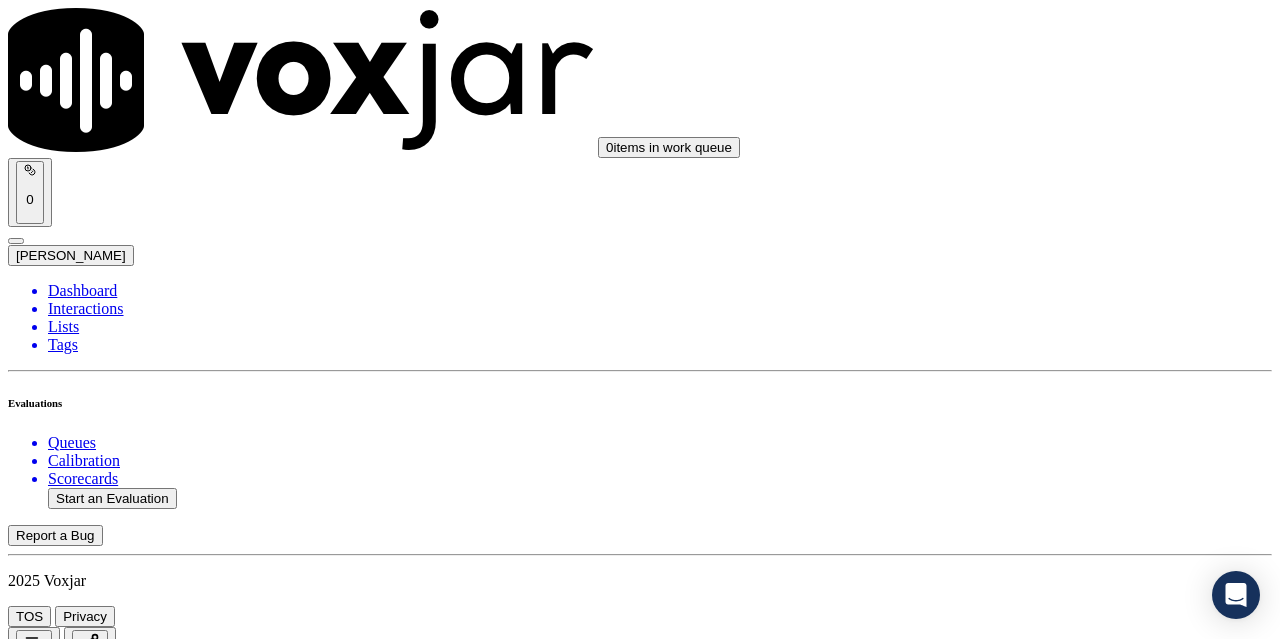 scroll, scrollTop: 600, scrollLeft: 0, axis: vertical 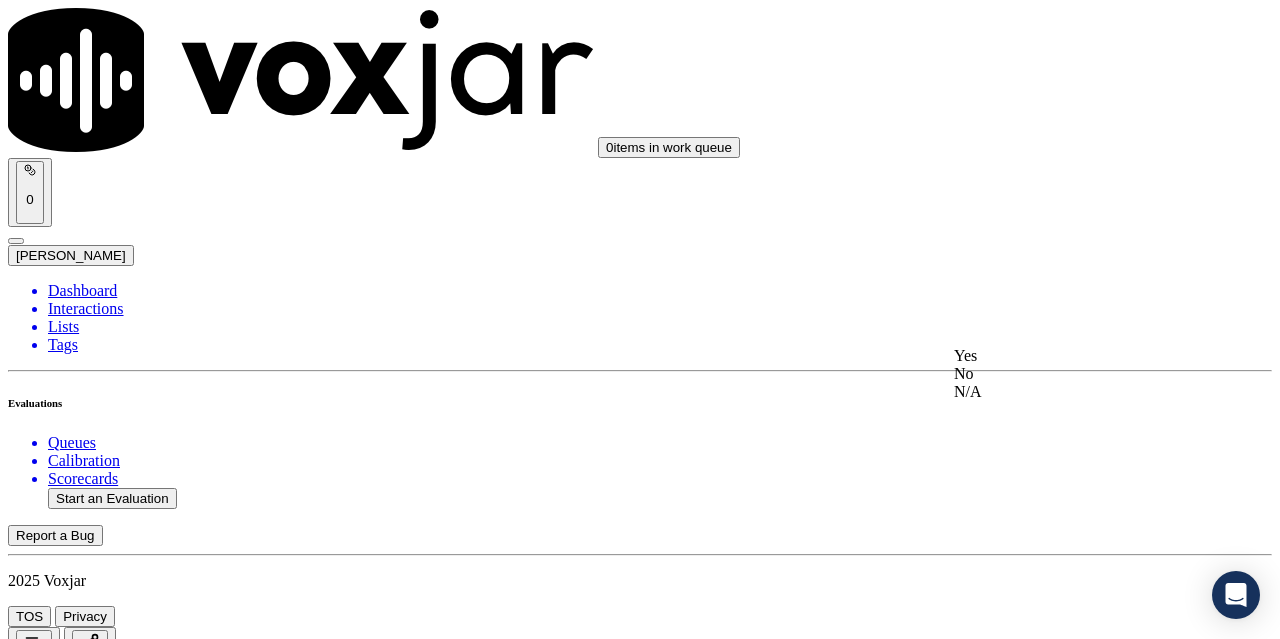 click on "Yes" at bounding box center (1067, 356) 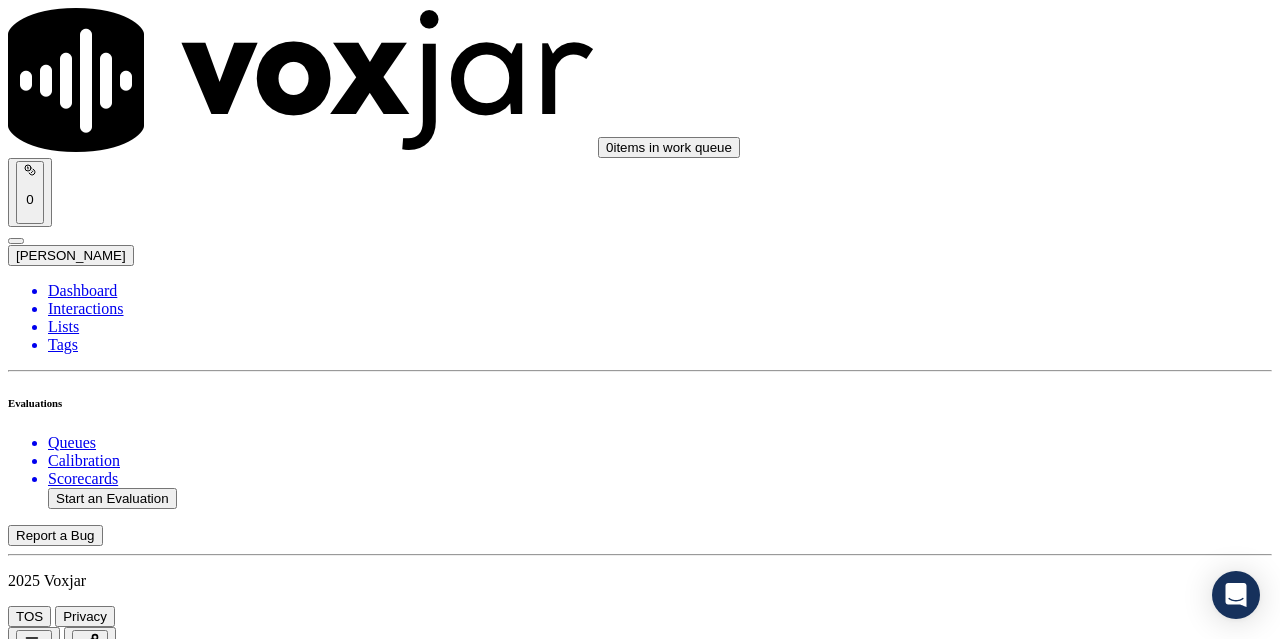 scroll, scrollTop: 900, scrollLeft: 0, axis: vertical 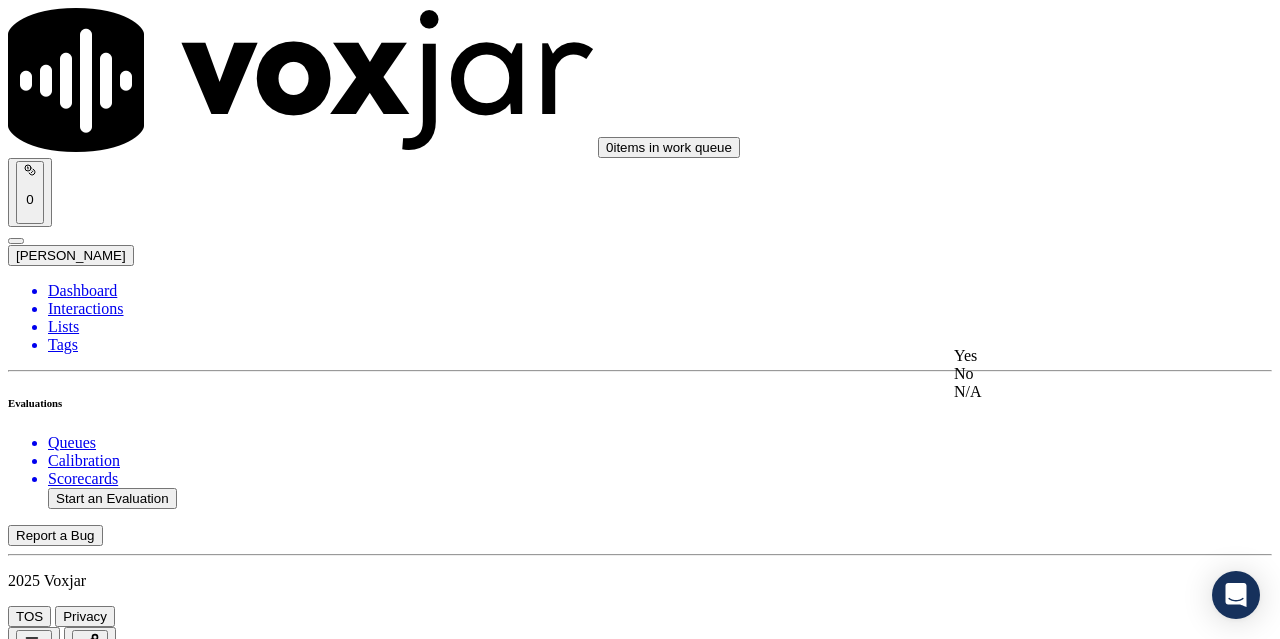 click on "N/A" 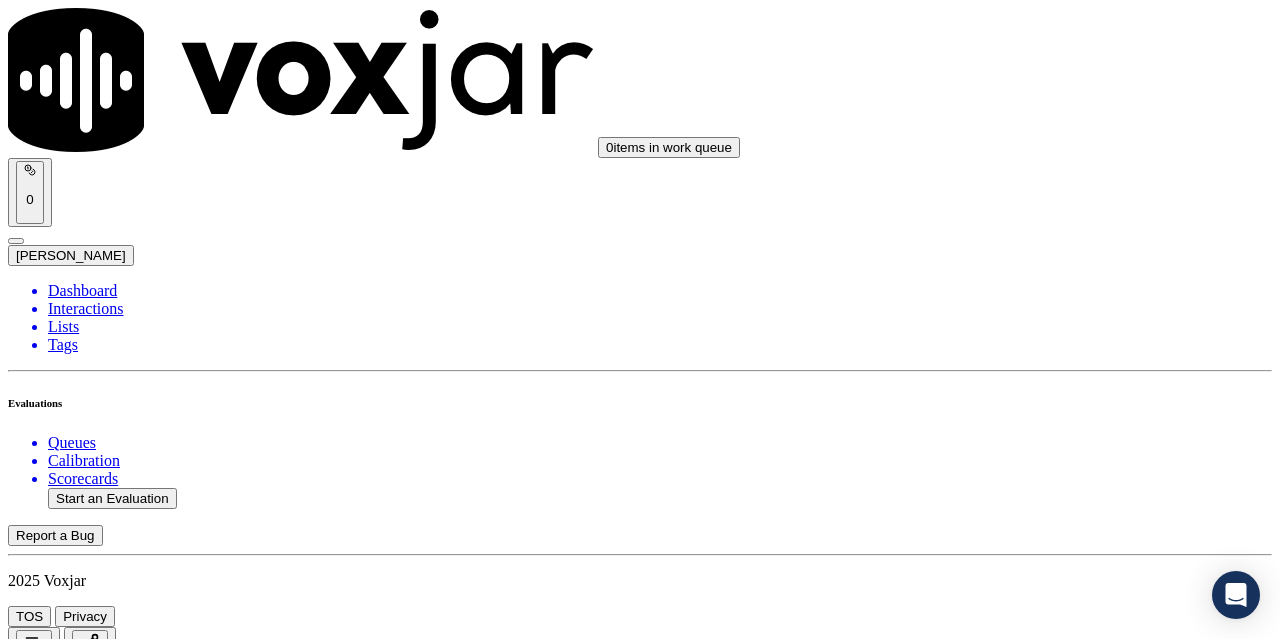 scroll, scrollTop: 1400, scrollLeft: 0, axis: vertical 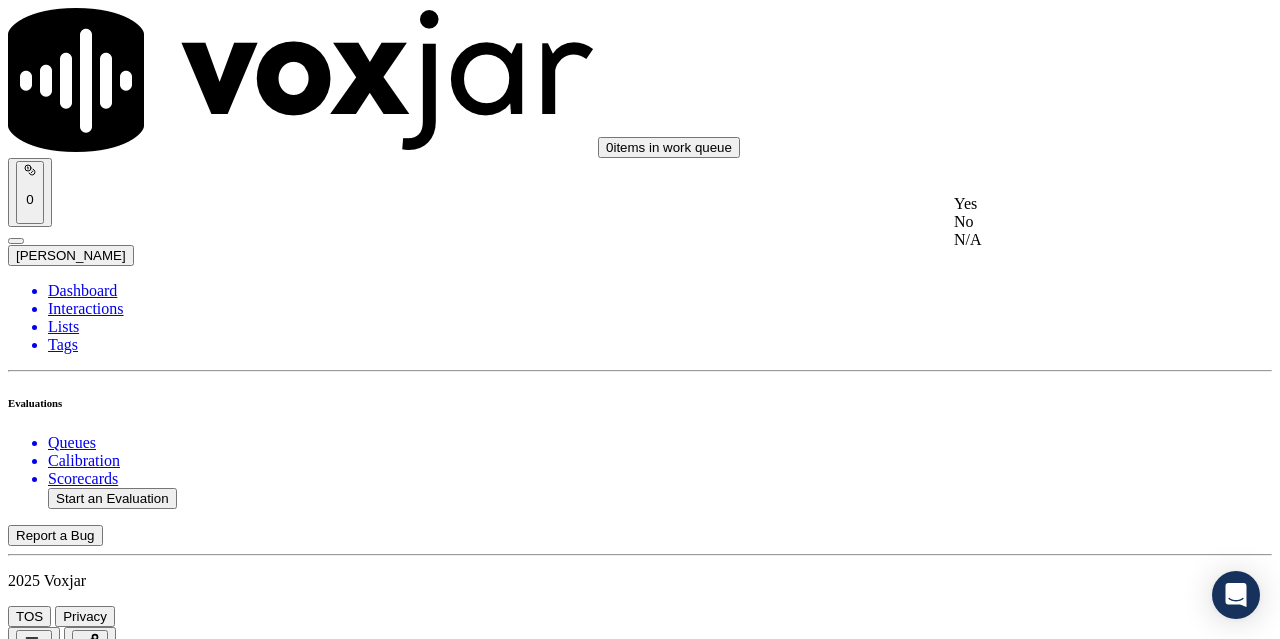 click on "N/A" 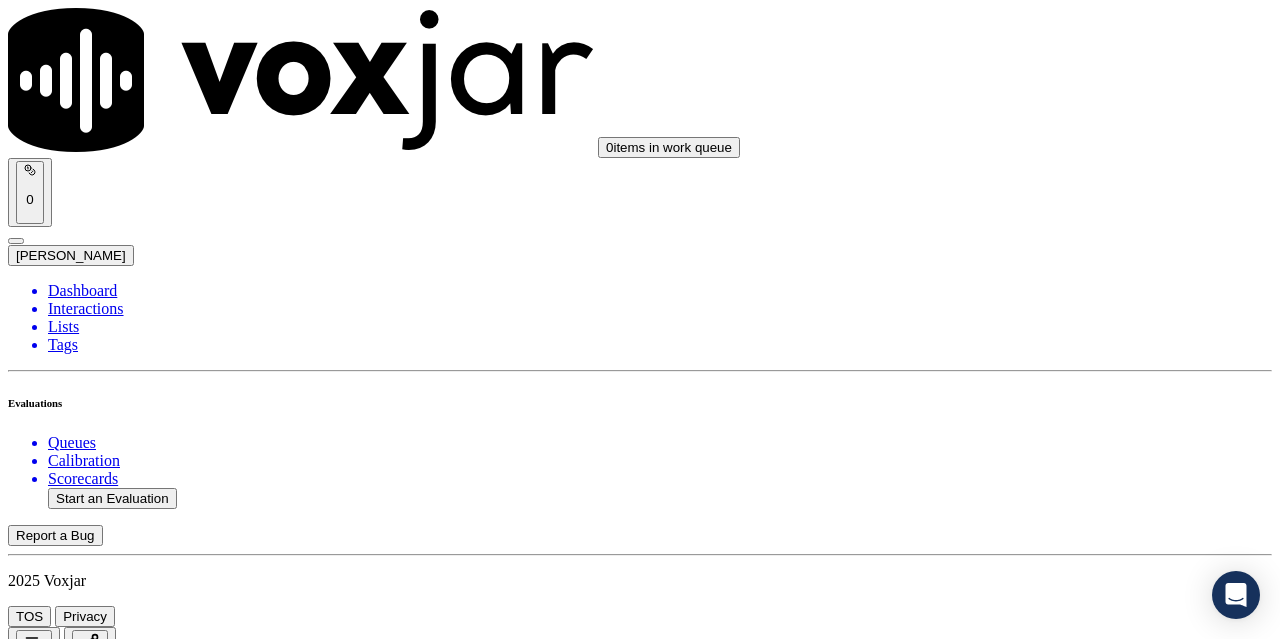 scroll, scrollTop: 1600, scrollLeft: 0, axis: vertical 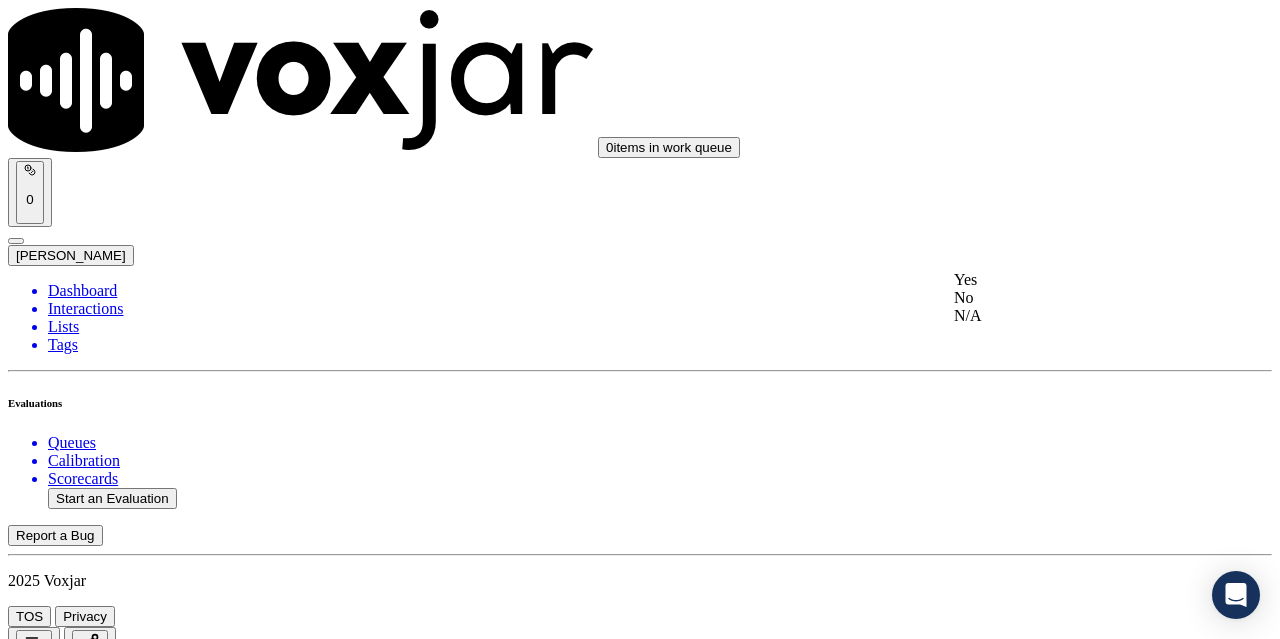 click on "Yes" at bounding box center (1067, 280) 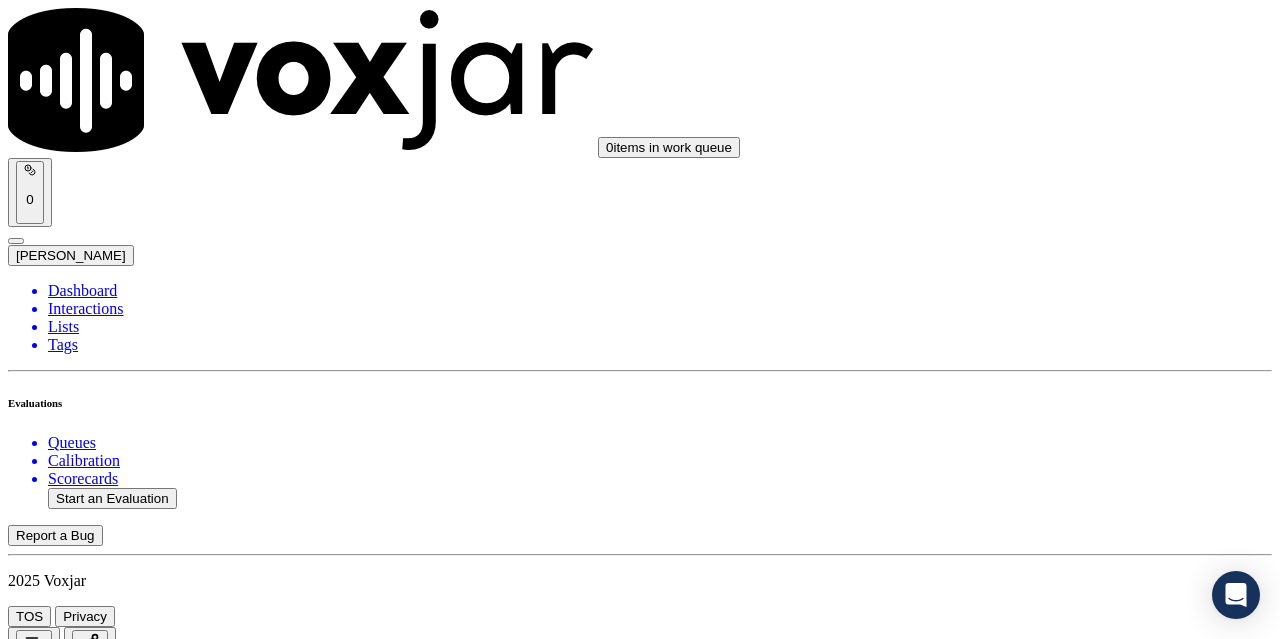 scroll, scrollTop: 1900, scrollLeft: 0, axis: vertical 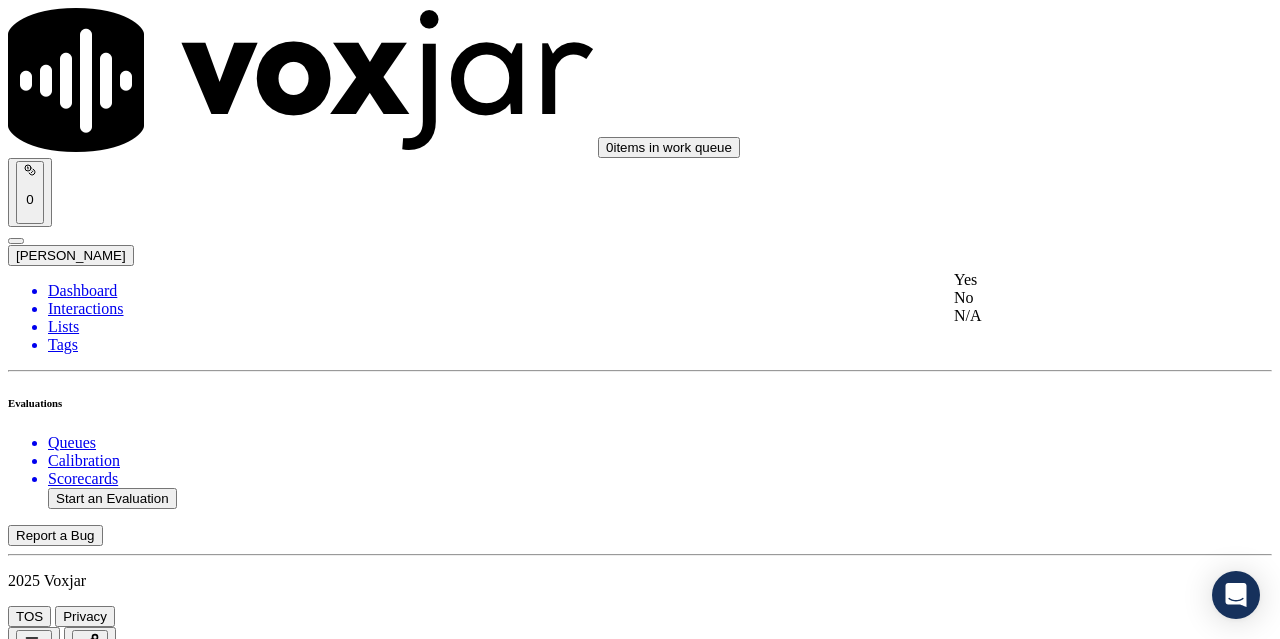 click on "Yes" at bounding box center [1067, 280] 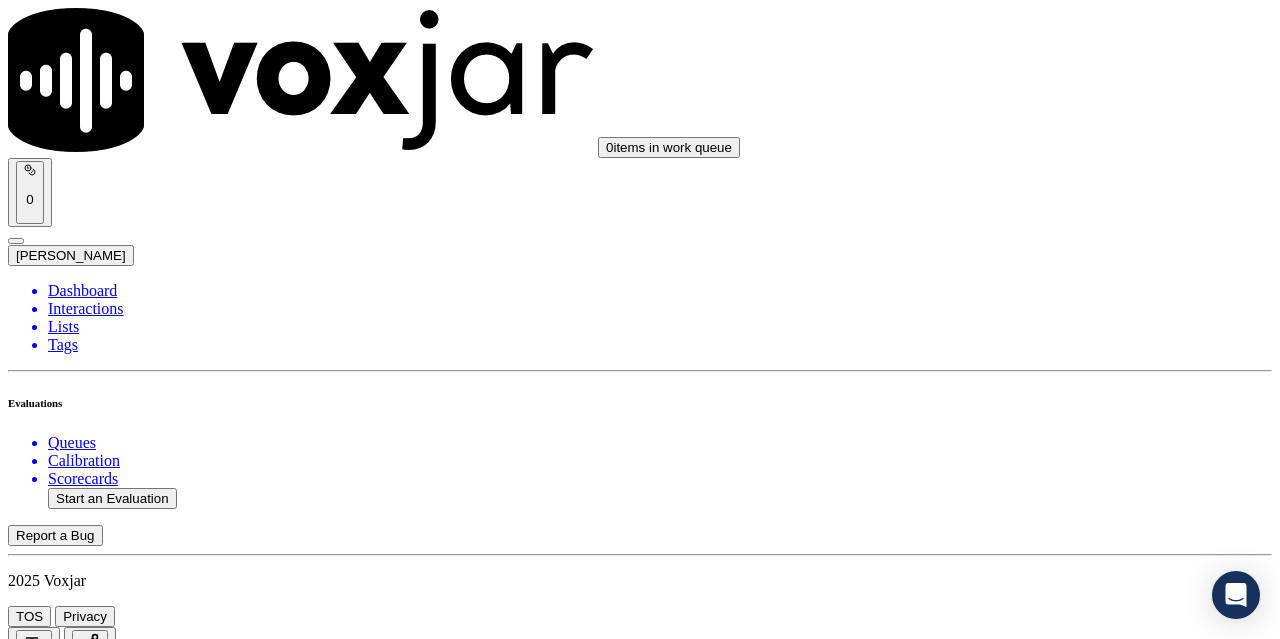 click on "Select an answer" at bounding box center [67, 4044] 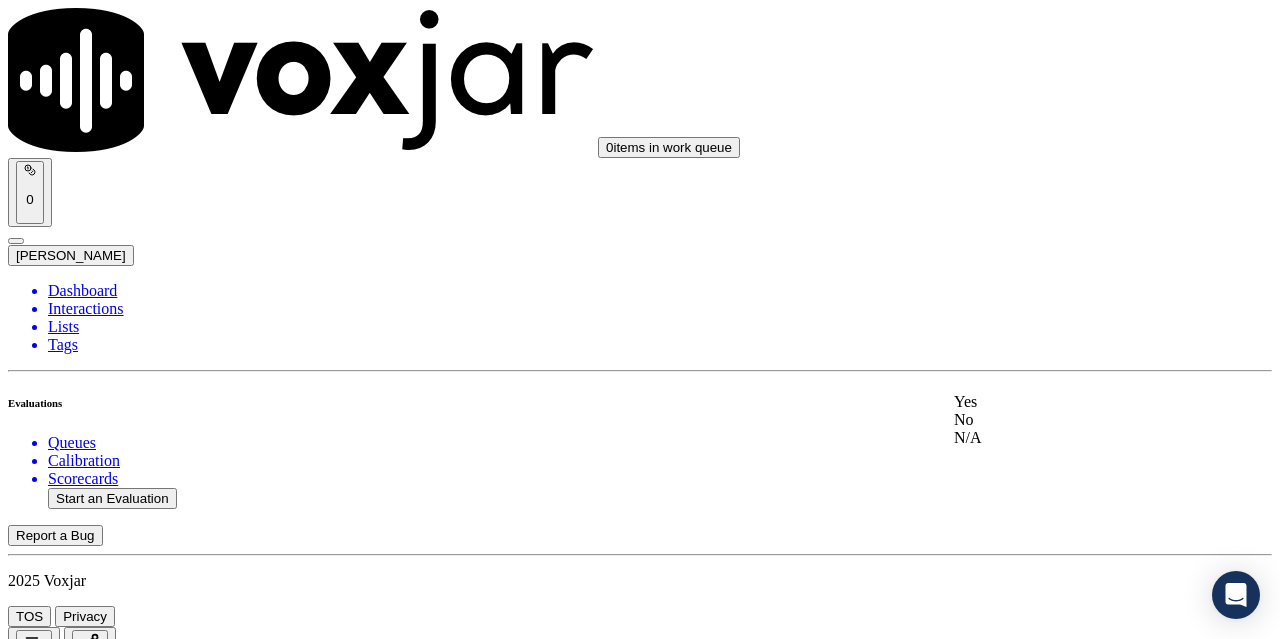 click on "Yes" at bounding box center (1067, 402) 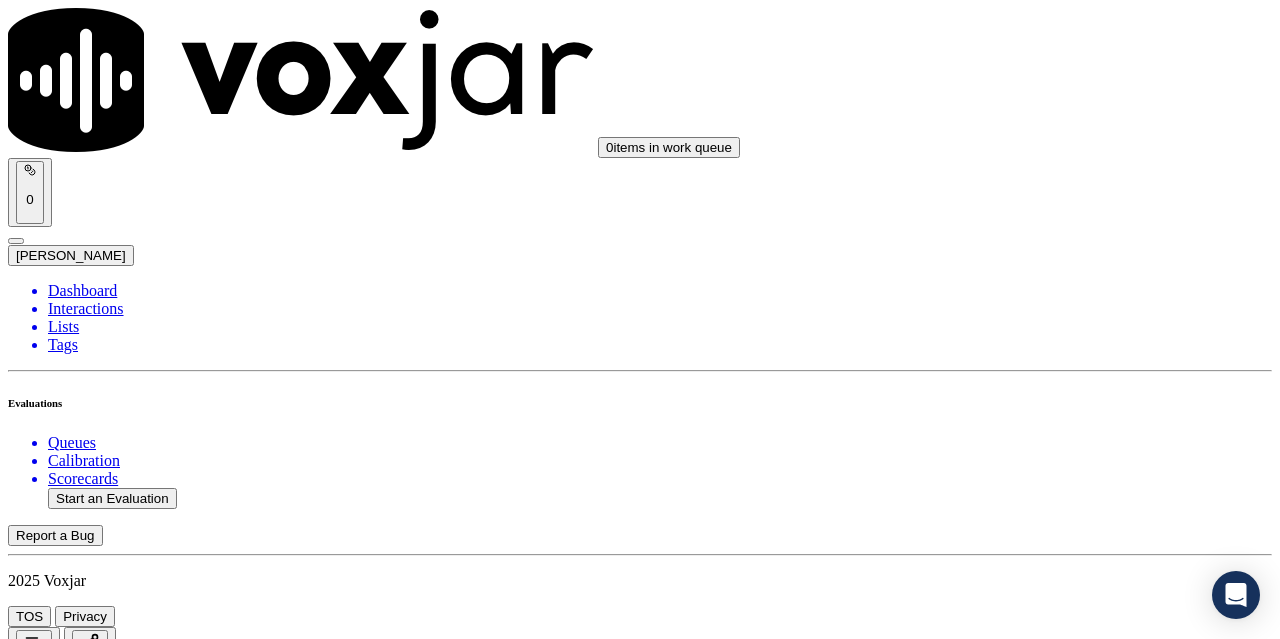 scroll, scrollTop: 2300, scrollLeft: 0, axis: vertical 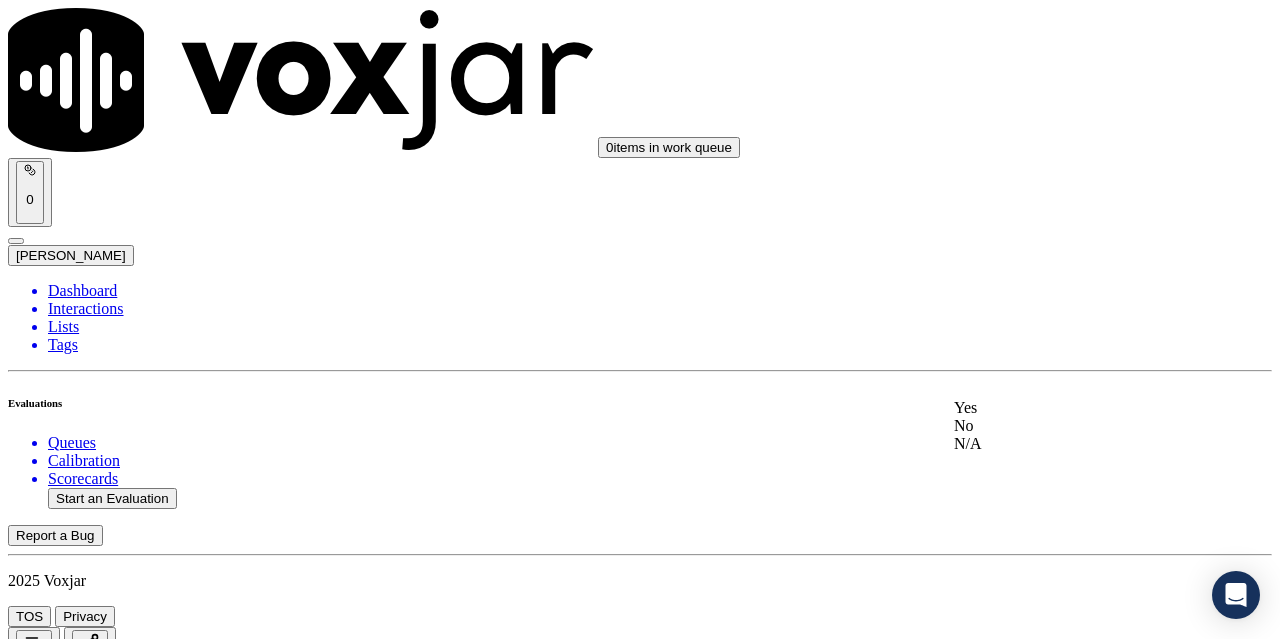 click on "Yes" at bounding box center (1067, 408) 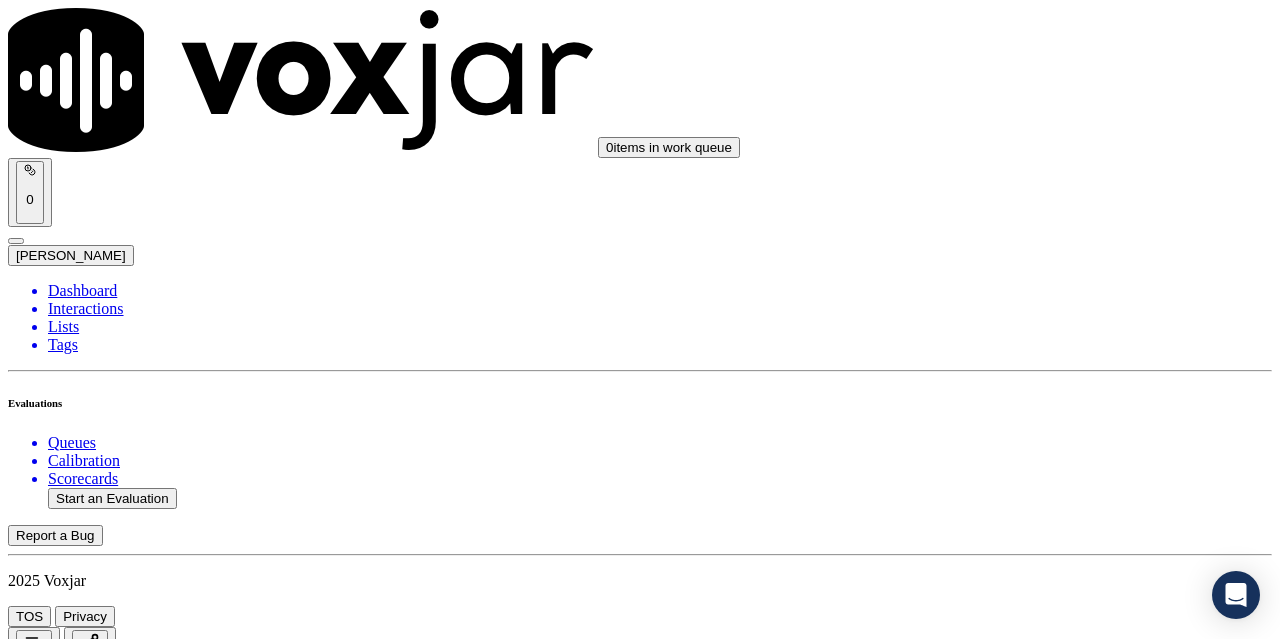 scroll, scrollTop: 2600, scrollLeft: 0, axis: vertical 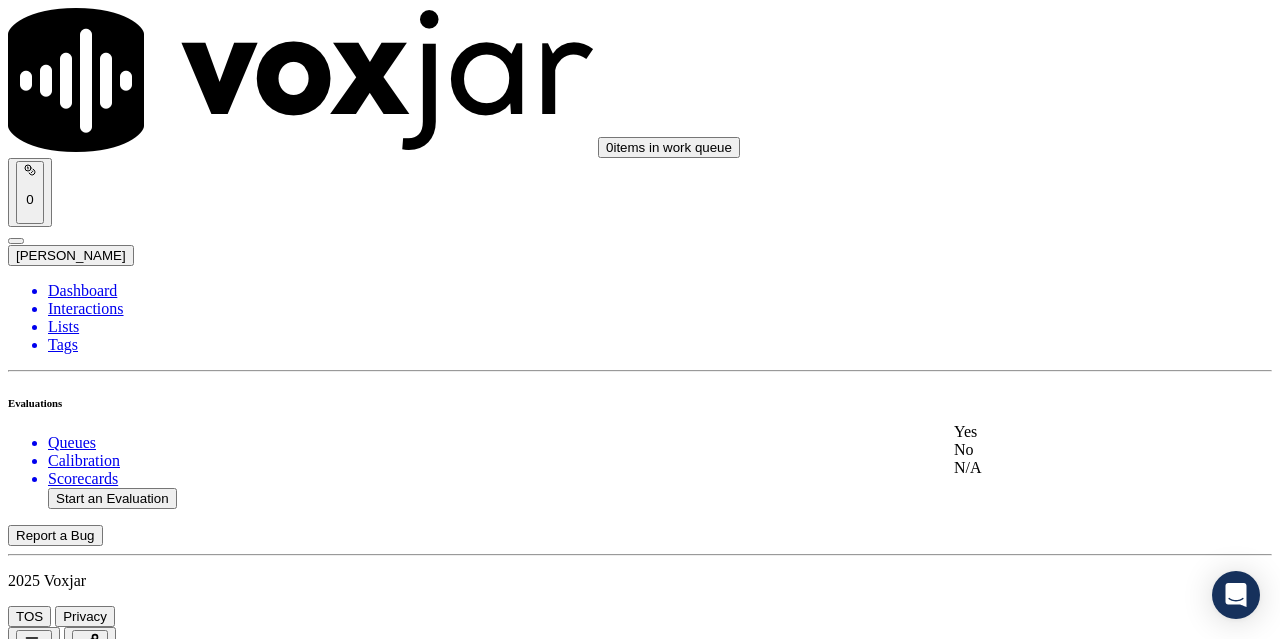 click on "Yes" at bounding box center [1067, 432] 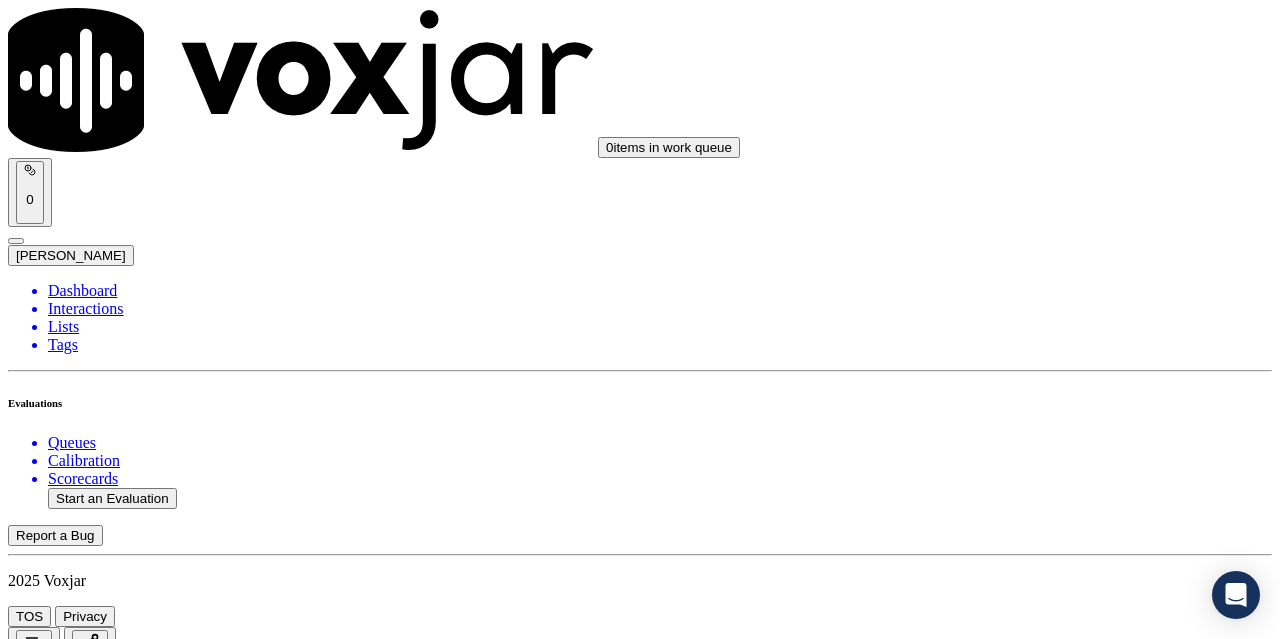 scroll, scrollTop: 3000, scrollLeft: 0, axis: vertical 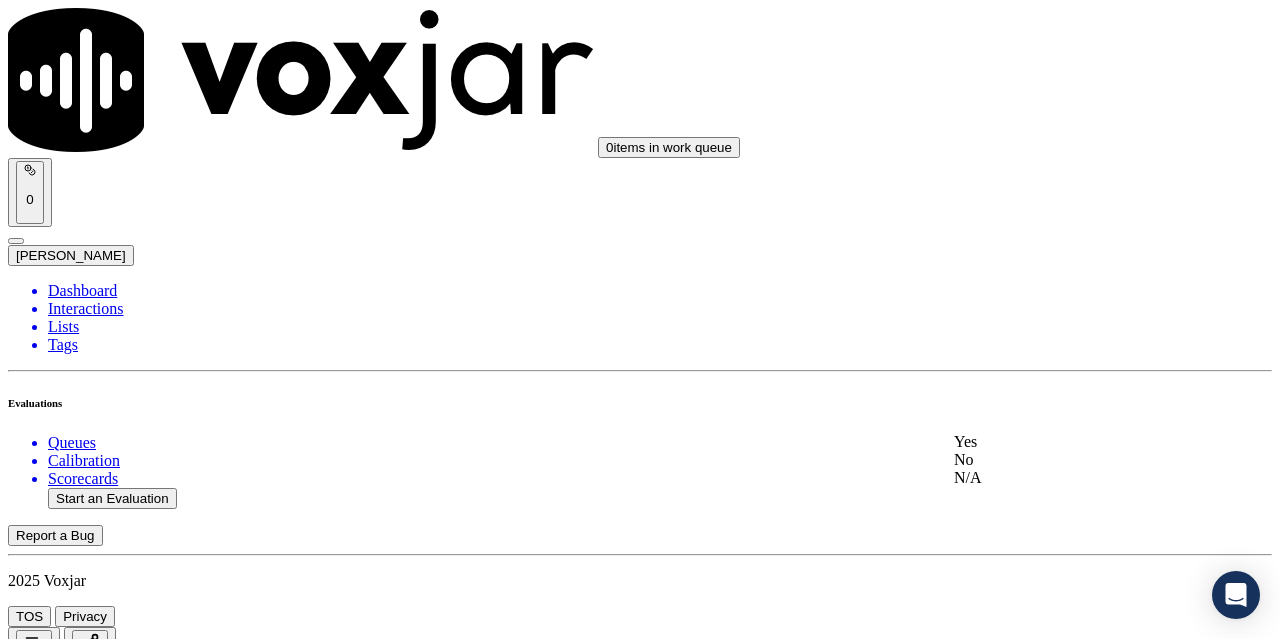 click on "Yes" at bounding box center [1067, 442] 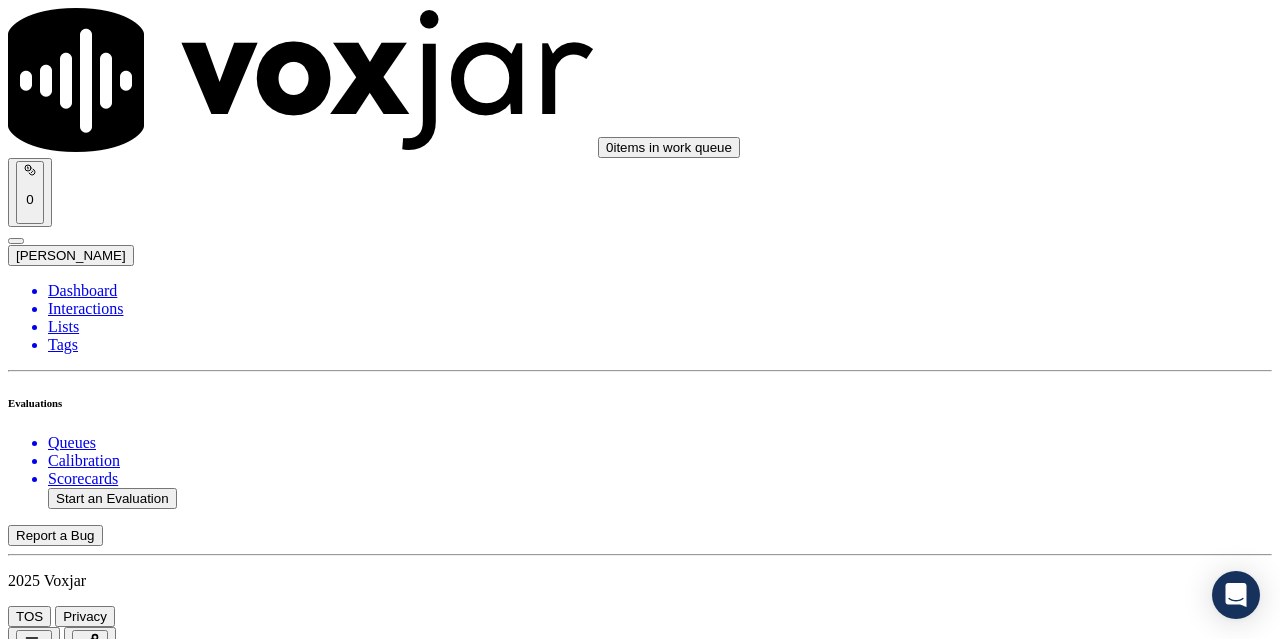 scroll, scrollTop: 3400, scrollLeft: 0, axis: vertical 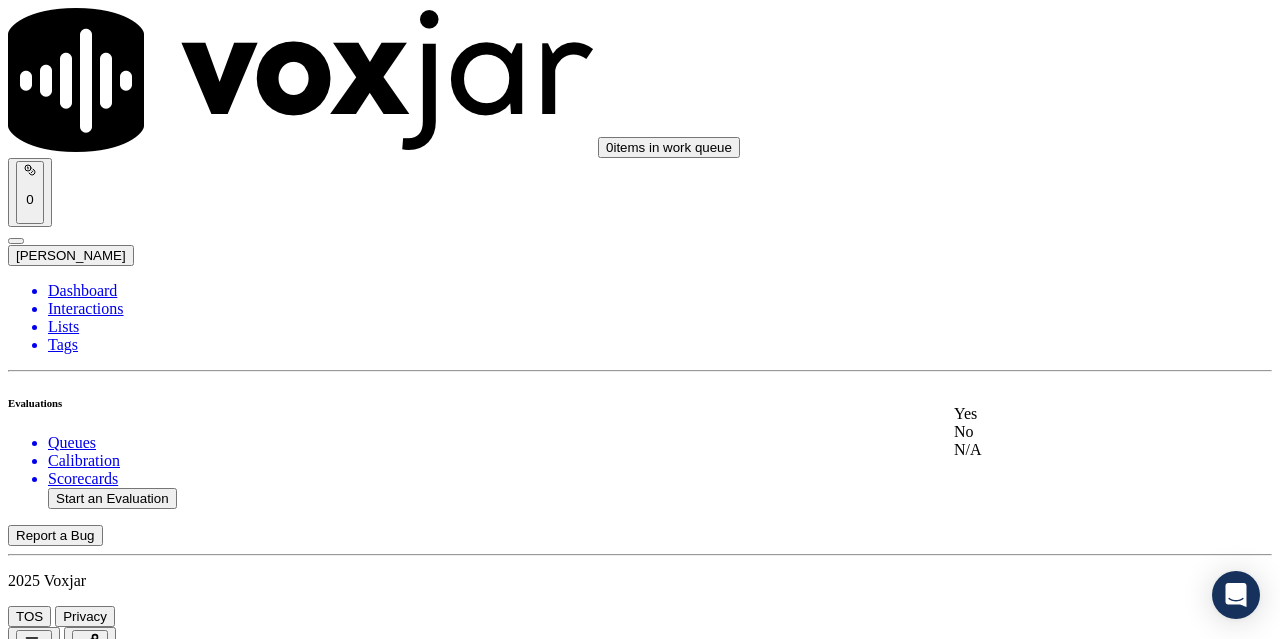 click on "Yes" at bounding box center (1067, 414) 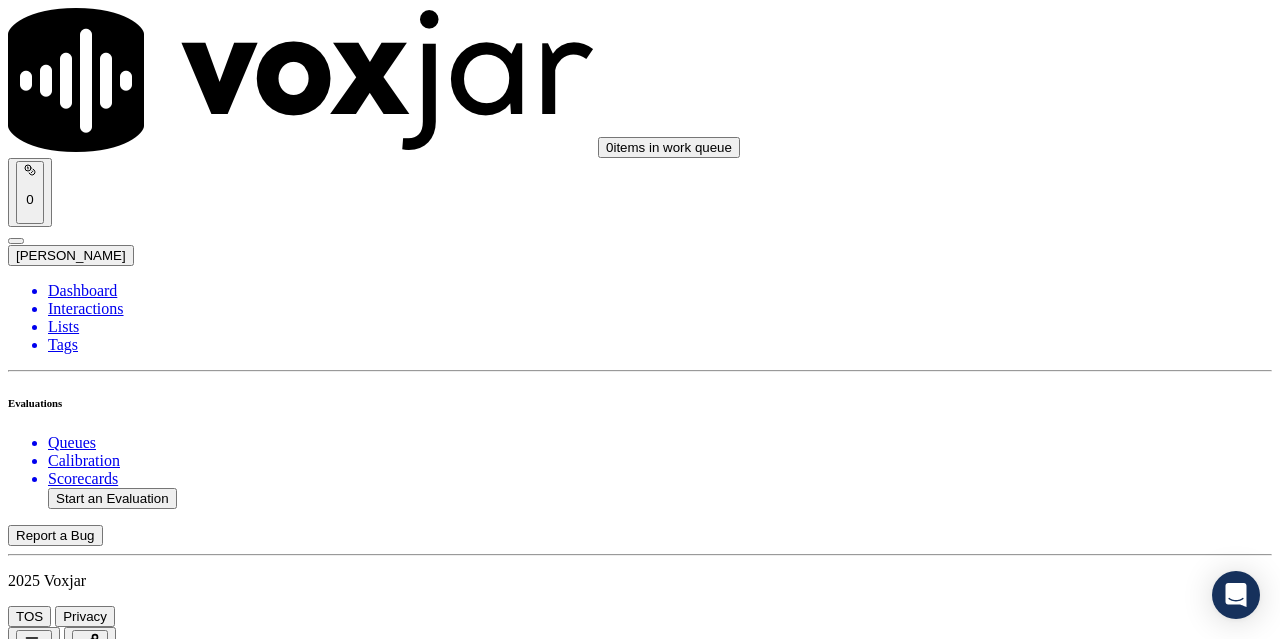 scroll, scrollTop: 3700, scrollLeft: 0, axis: vertical 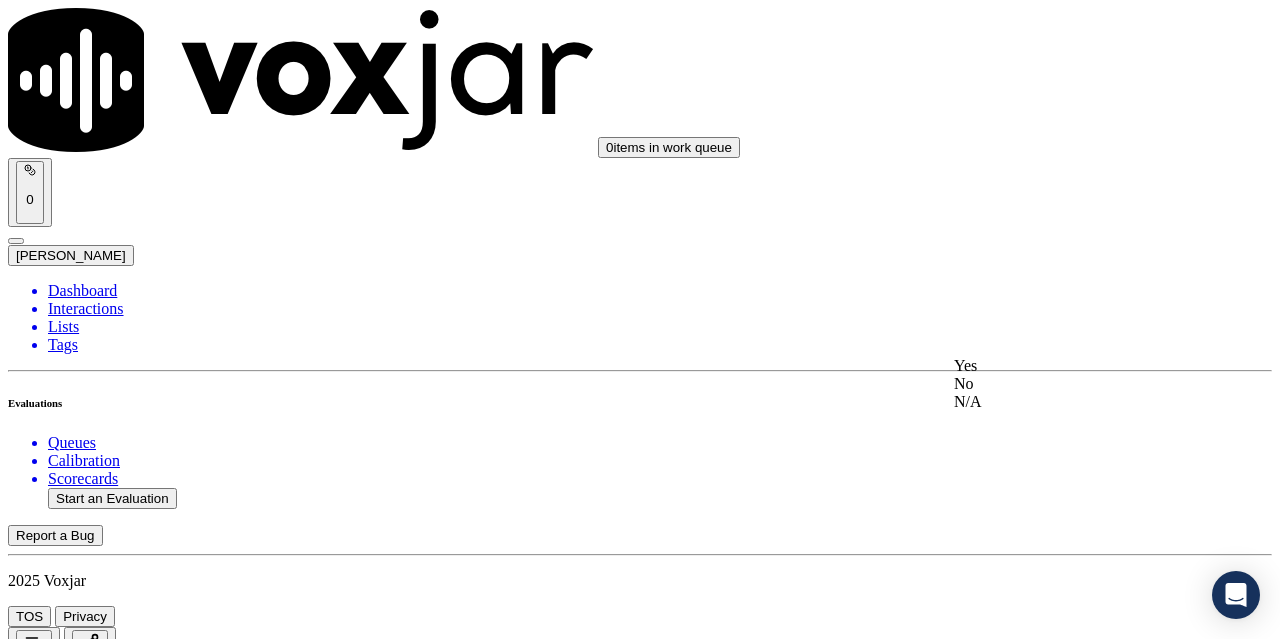click on "Yes" at bounding box center (1067, 366) 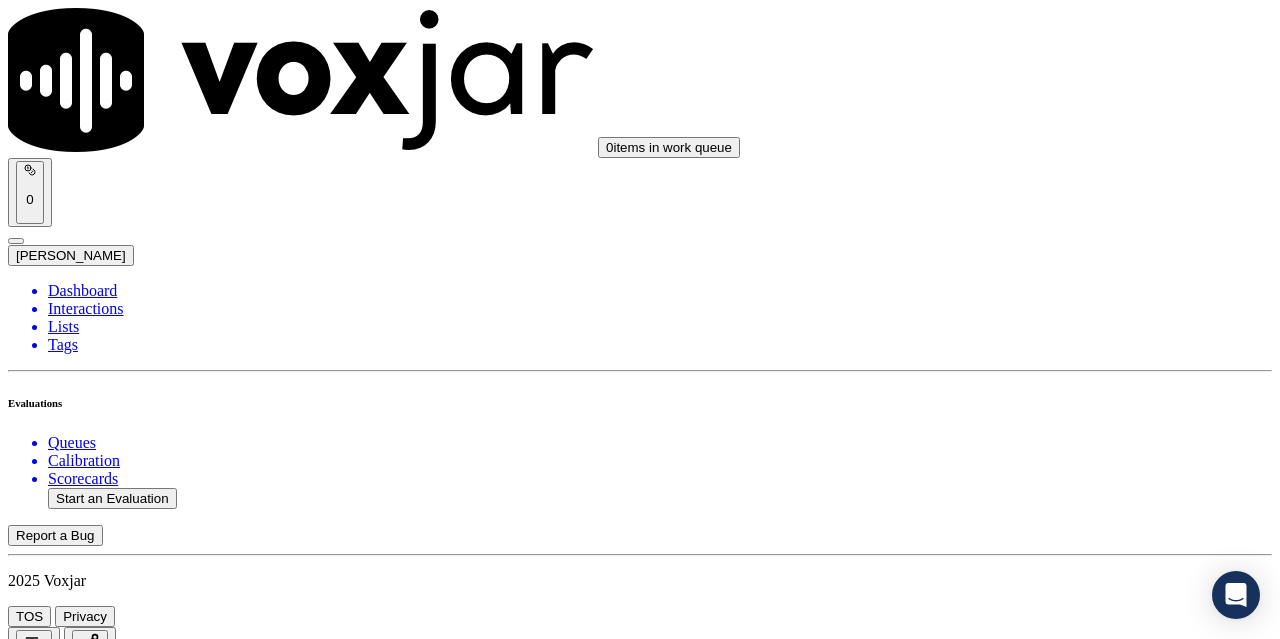 click on "Select an answer" at bounding box center [67, 5554] 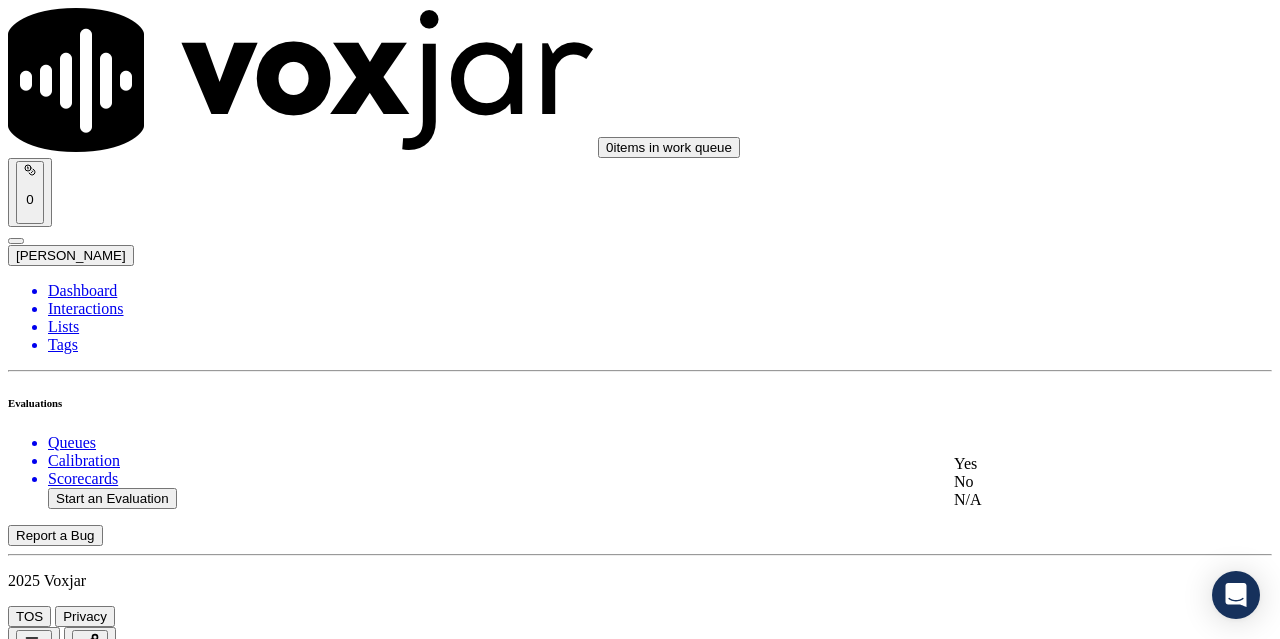 click on "Yes" at bounding box center (1067, 464) 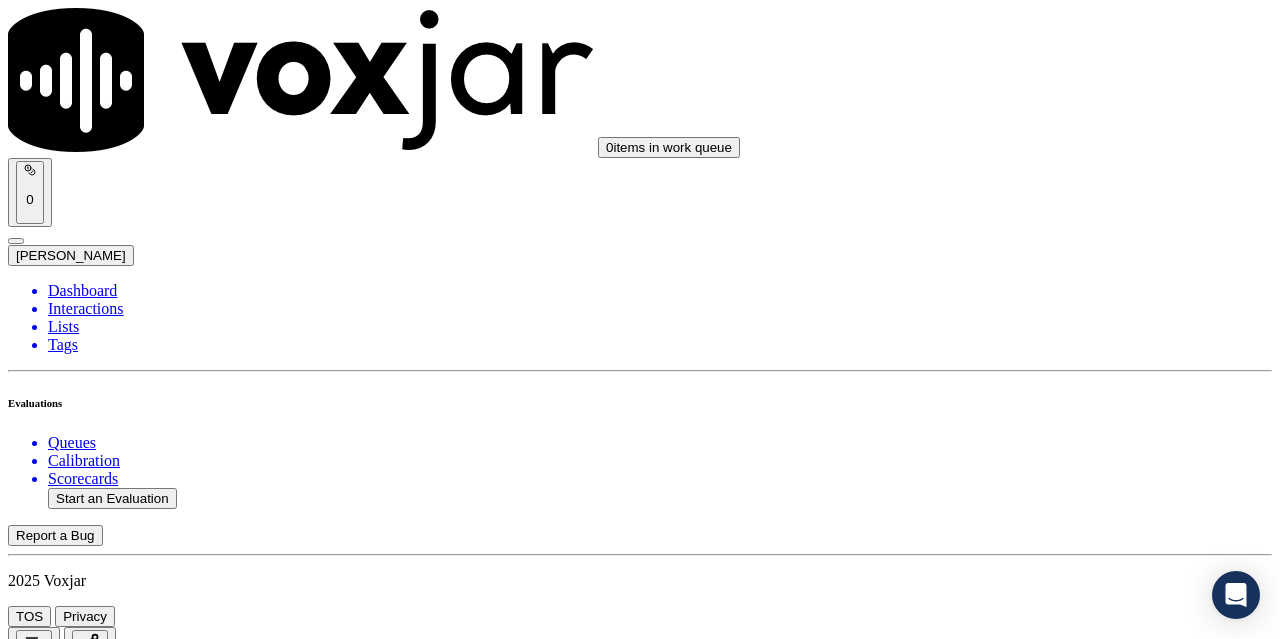 scroll, scrollTop: 4200, scrollLeft: 0, axis: vertical 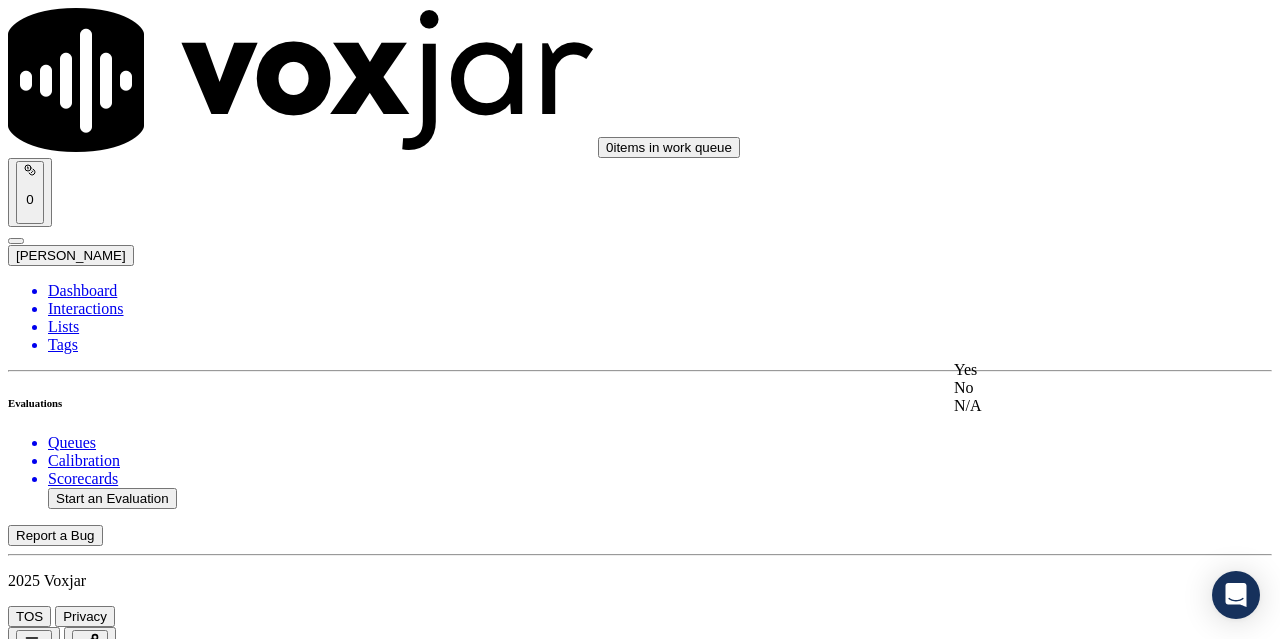 click on "Yes" at bounding box center [1067, 370] 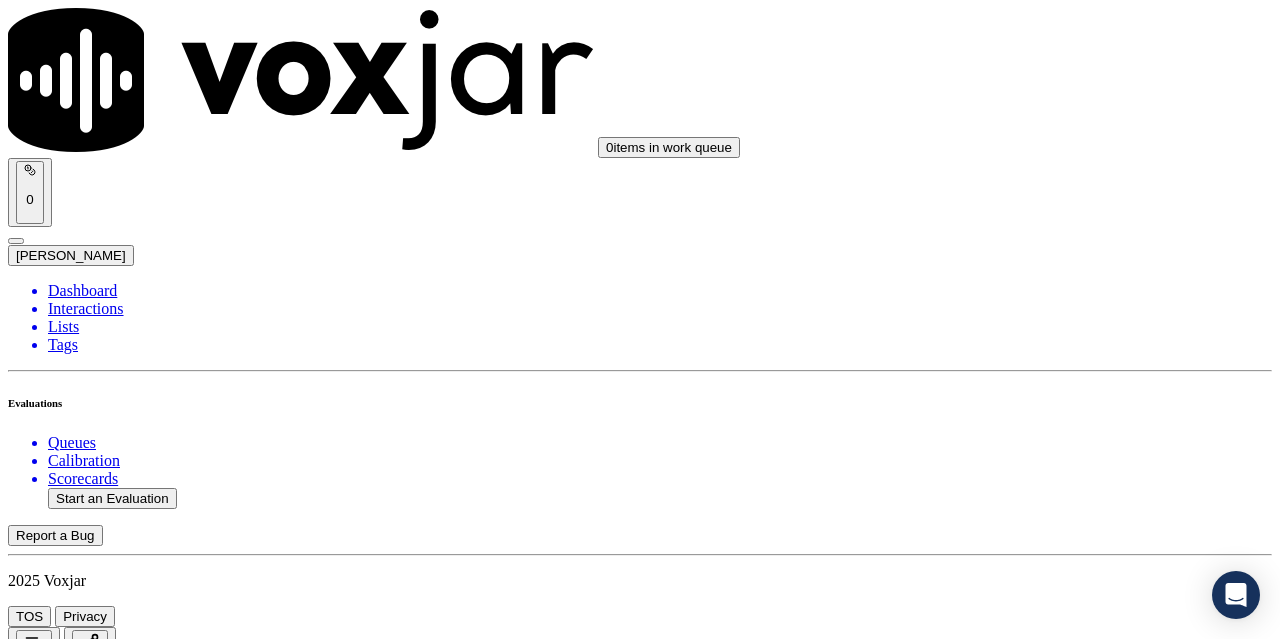 scroll, scrollTop: 4600, scrollLeft: 0, axis: vertical 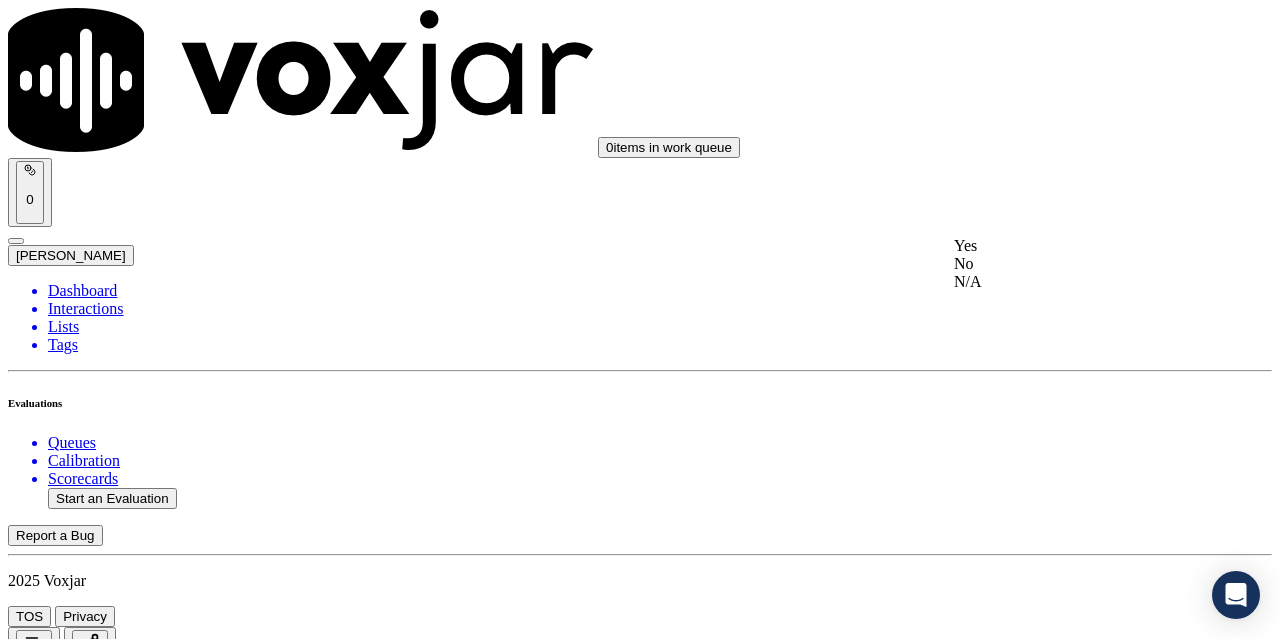 click on "Yes" at bounding box center [1067, 246] 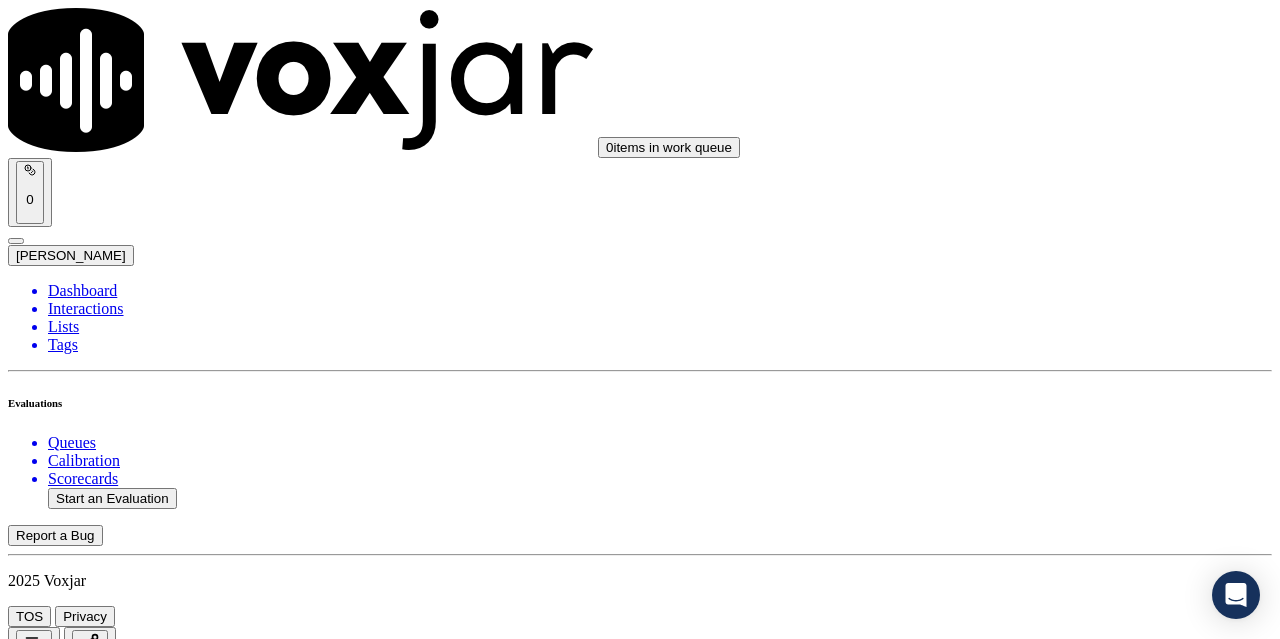 click on "Select an answer" at bounding box center (67, 6249) 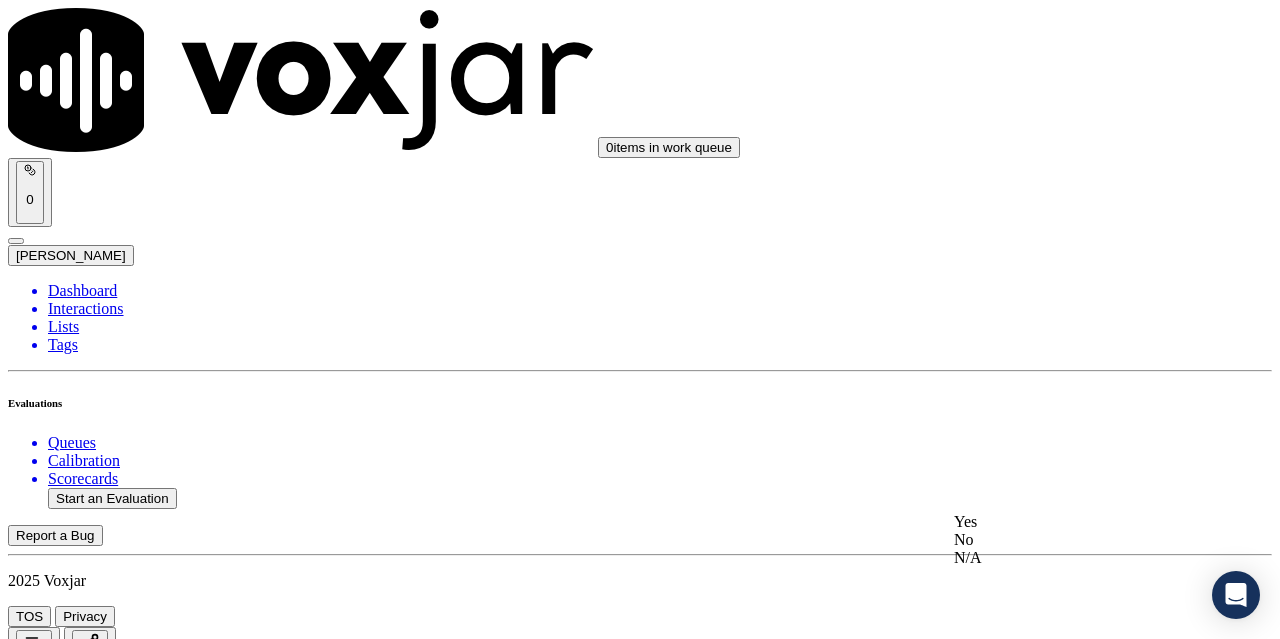 click on "Yes" at bounding box center (1067, 522) 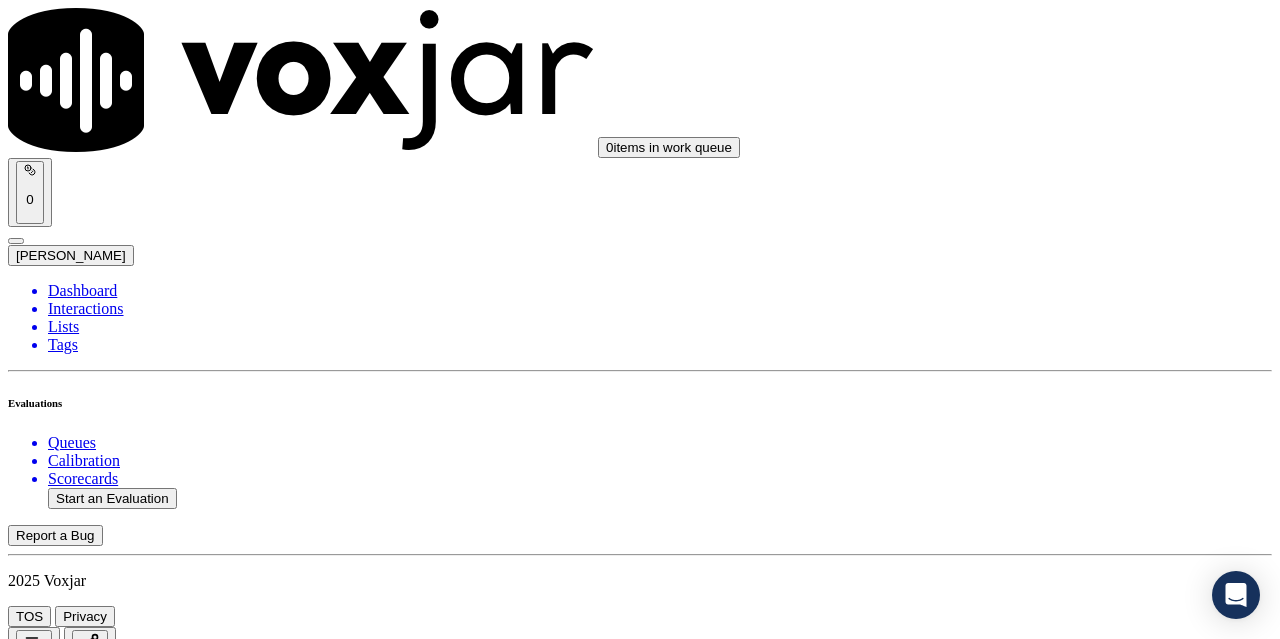 scroll, scrollTop: 5000, scrollLeft: 0, axis: vertical 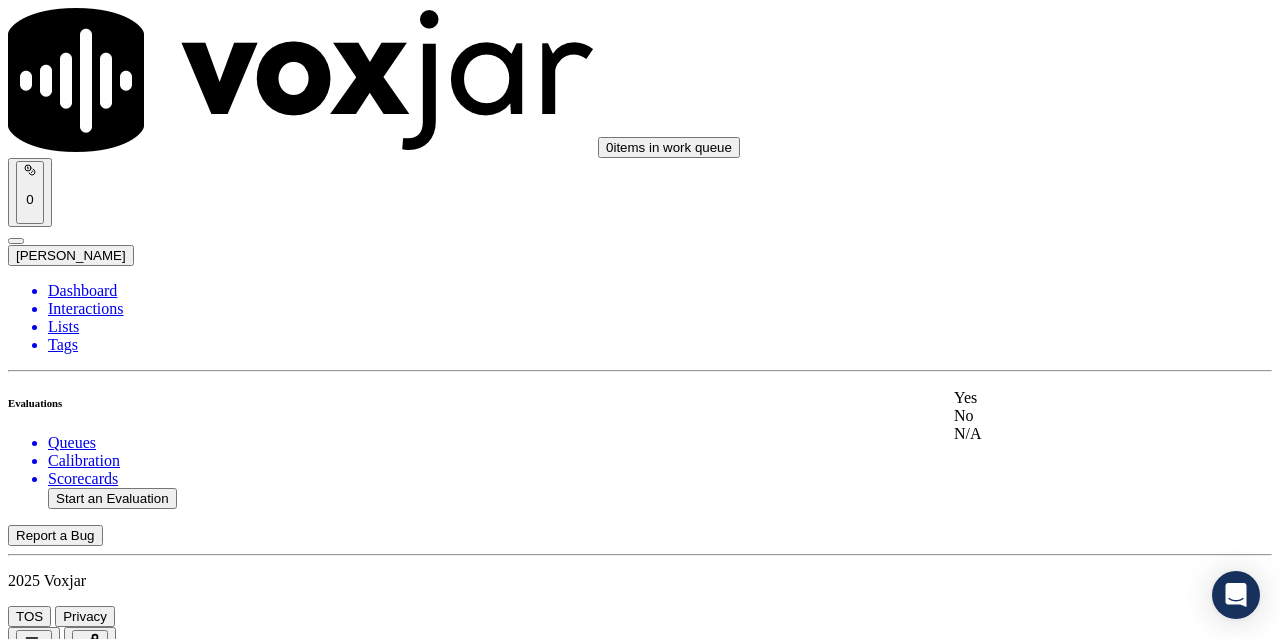 click on "Yes" at bounding box center [1067, 398] 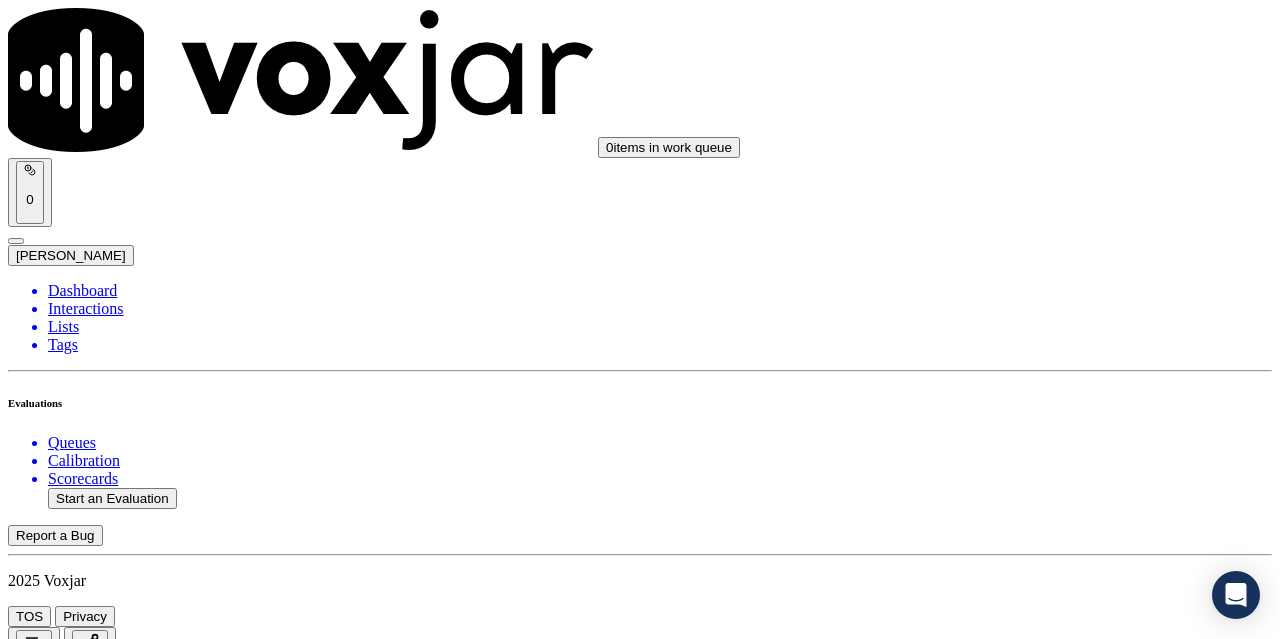 scroll, scrollTop: 5300, scrollLeft: 0, axis: vertical 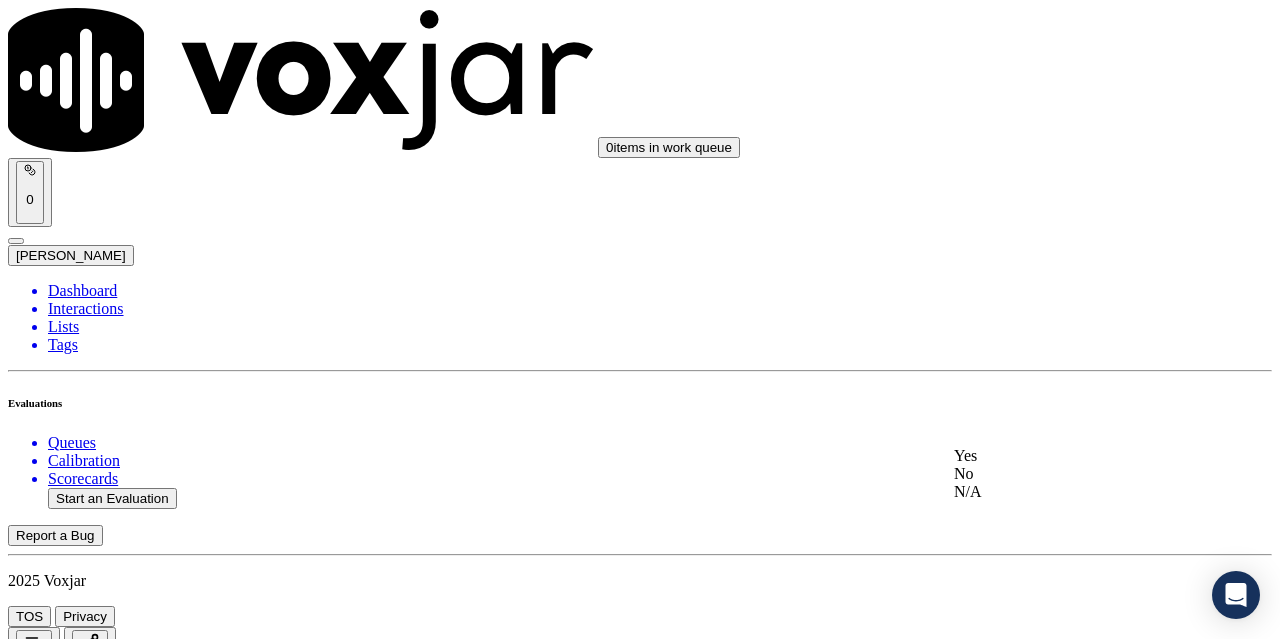 click on "Yes" at bounding box center [1067, 456] 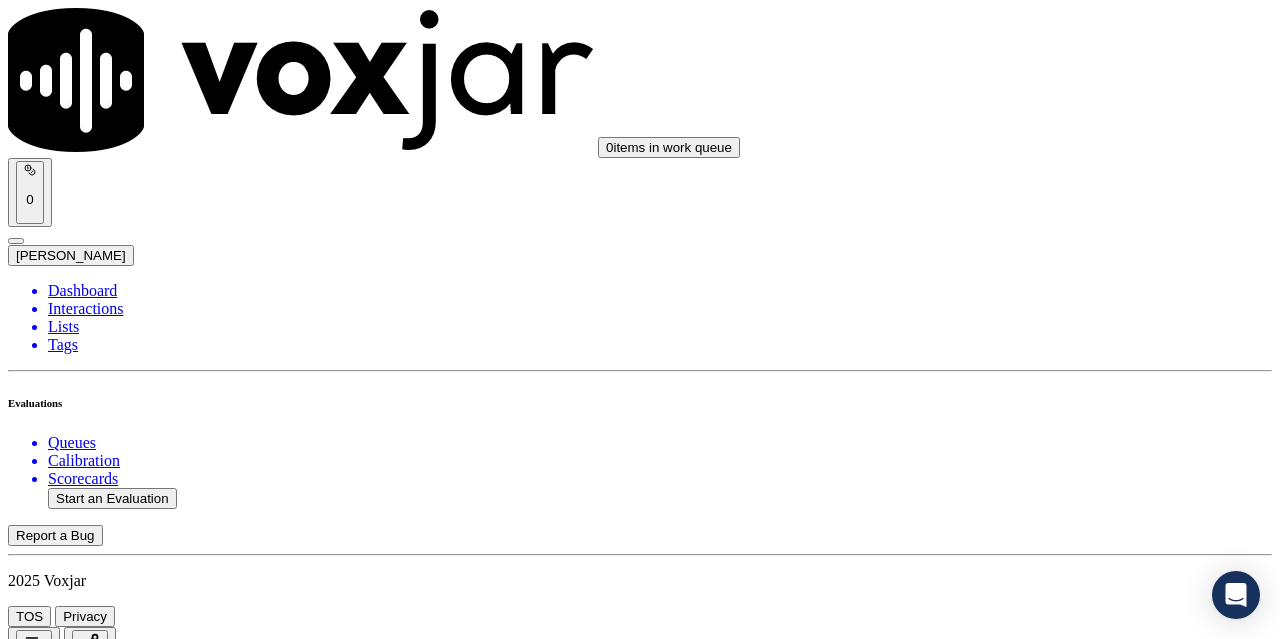 scroll, scrollTop: 5800, scrollLeft: 0, axis: vertical 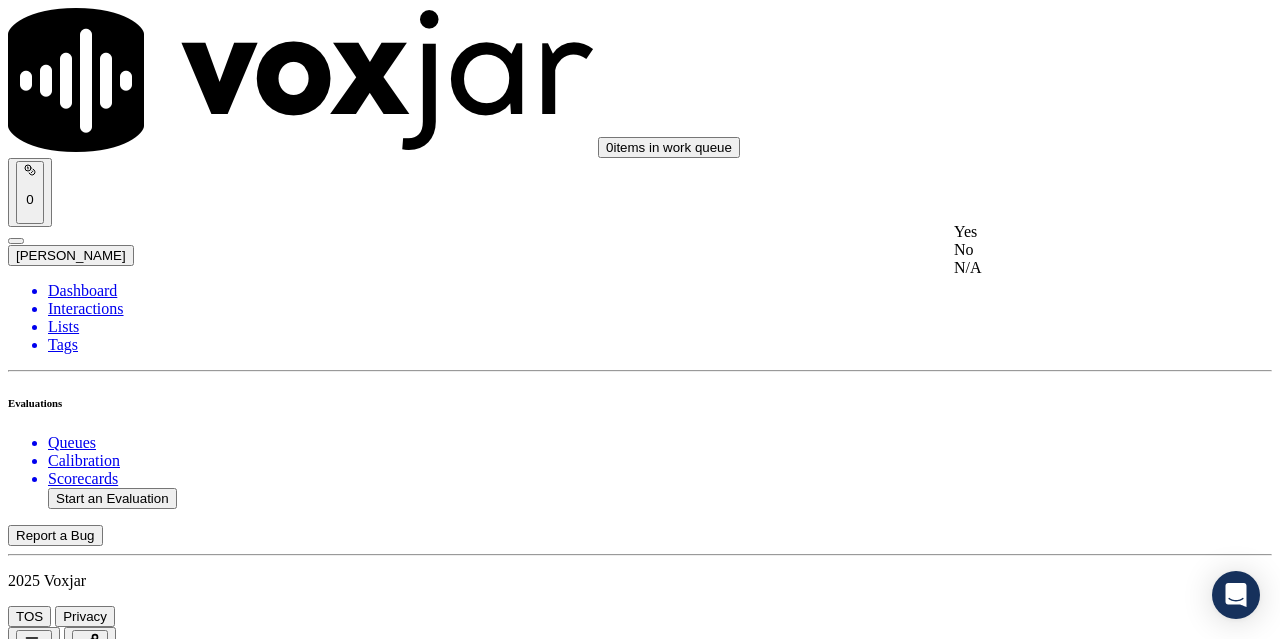 click on "Yes" at bounding box center (1067, 232) 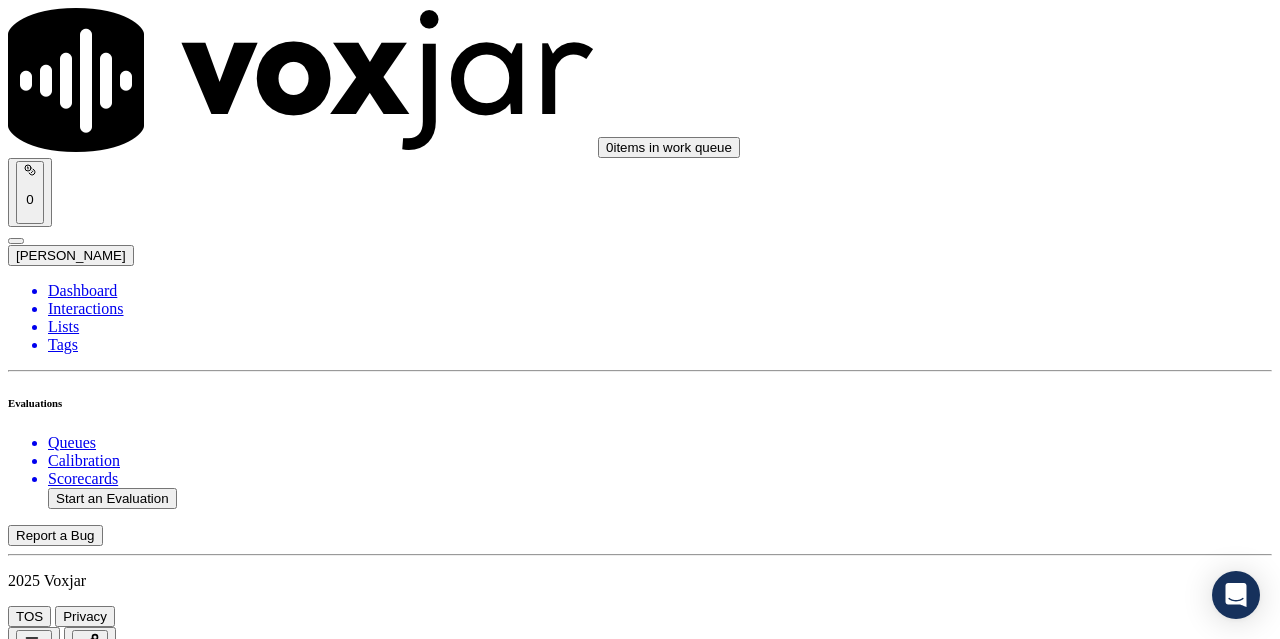drag, startPoint x: 1054, startPoint y: 470, endPoint x: 1056, endPoint y: 484, distance: 14.142136 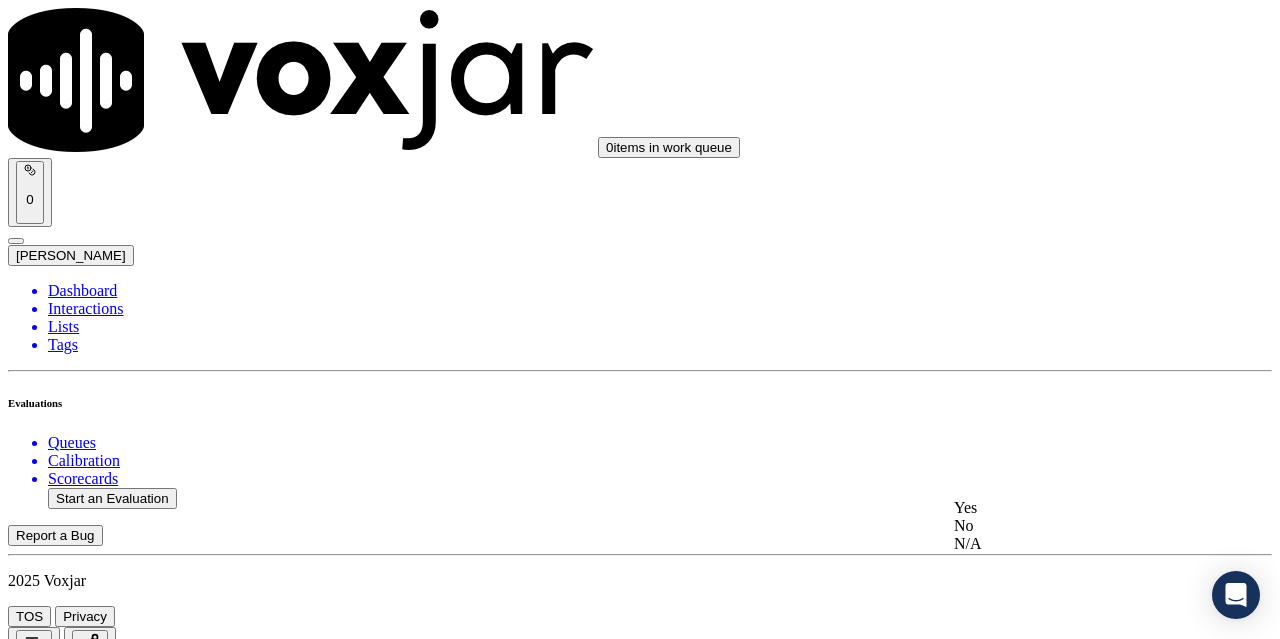 click on "Yes" at bounding box center (1067, 508) 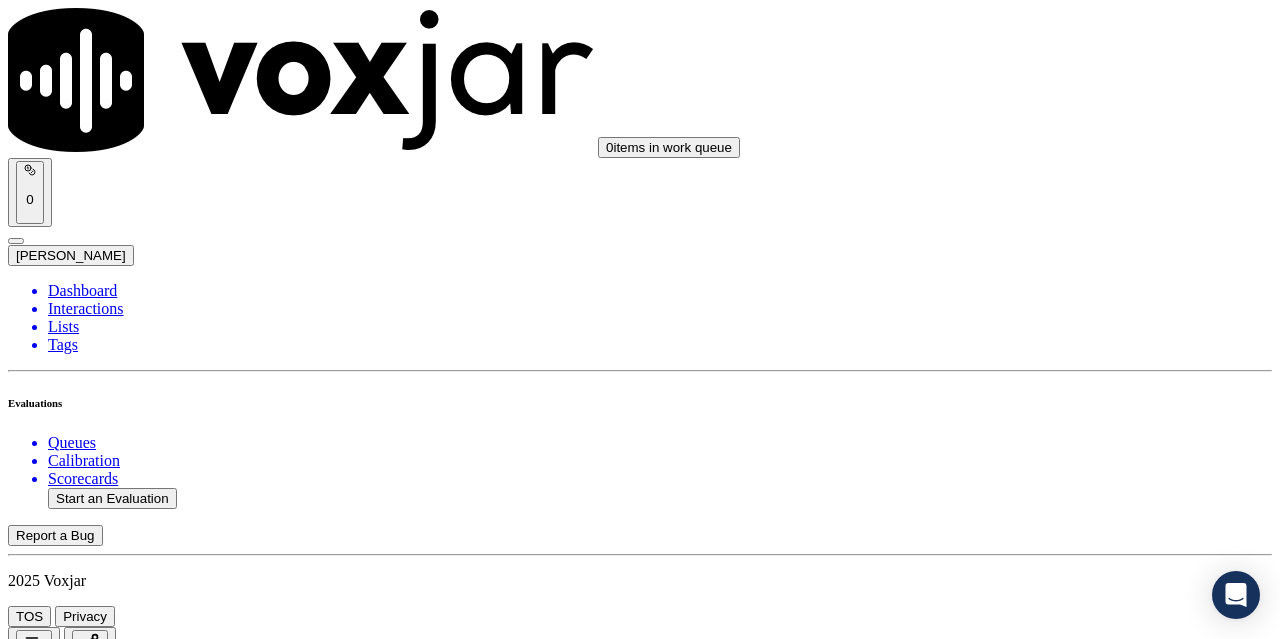 scroll, scrollTop: 5896, scrollLeft: 0, axis: vertical 